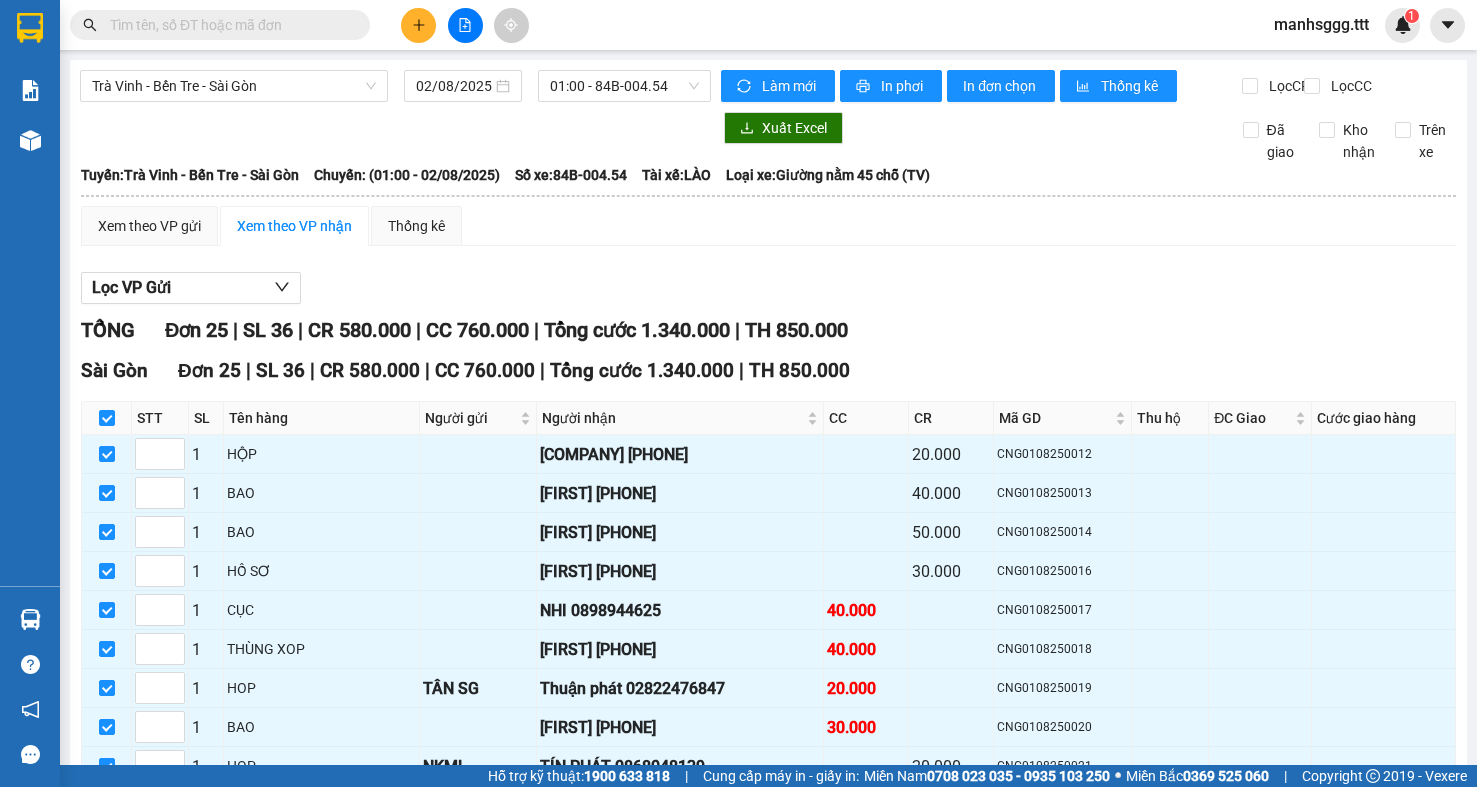scroll, scrollTop: 0, scrollLeft: 0, axis: both 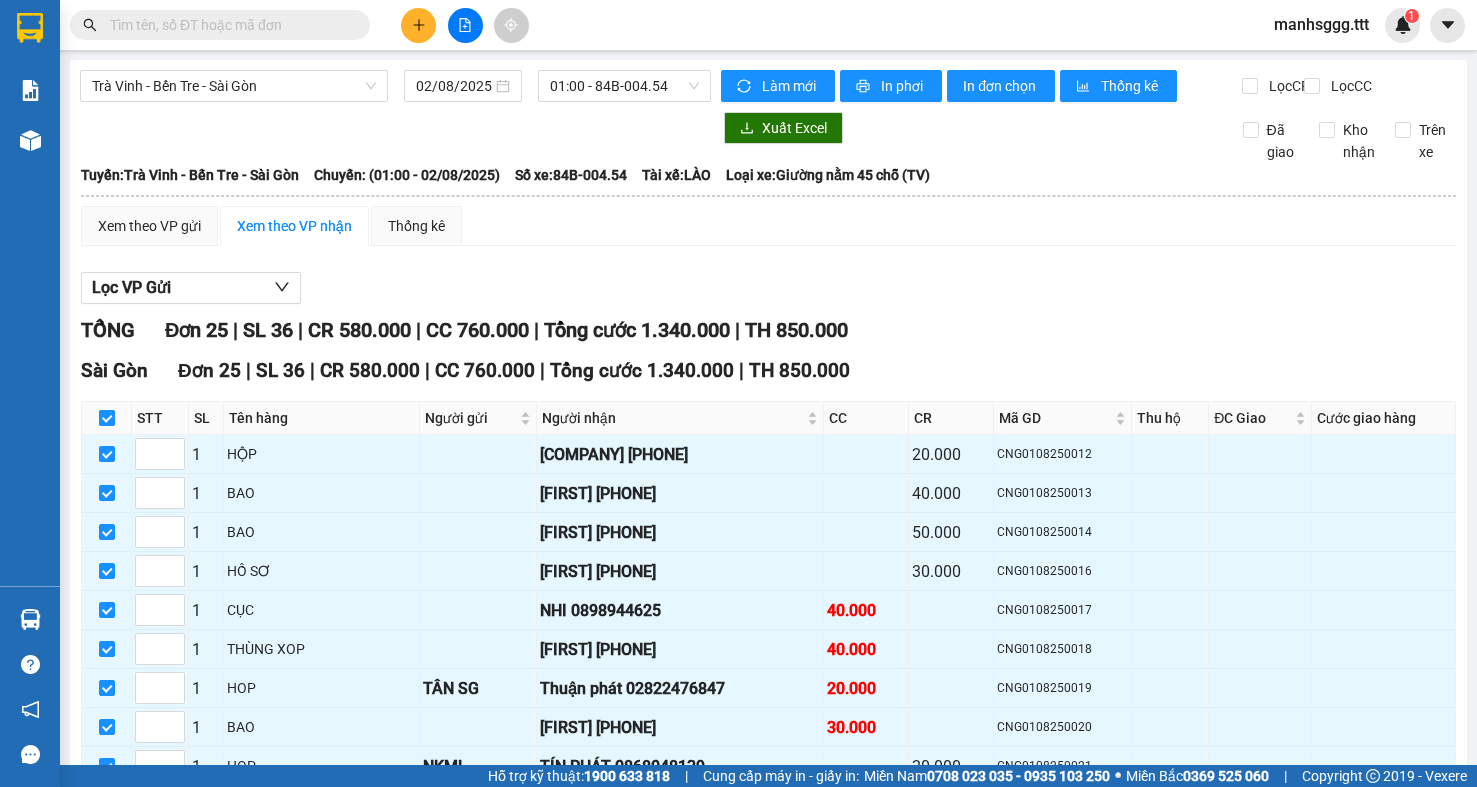 click at bounding box center (107, 418) 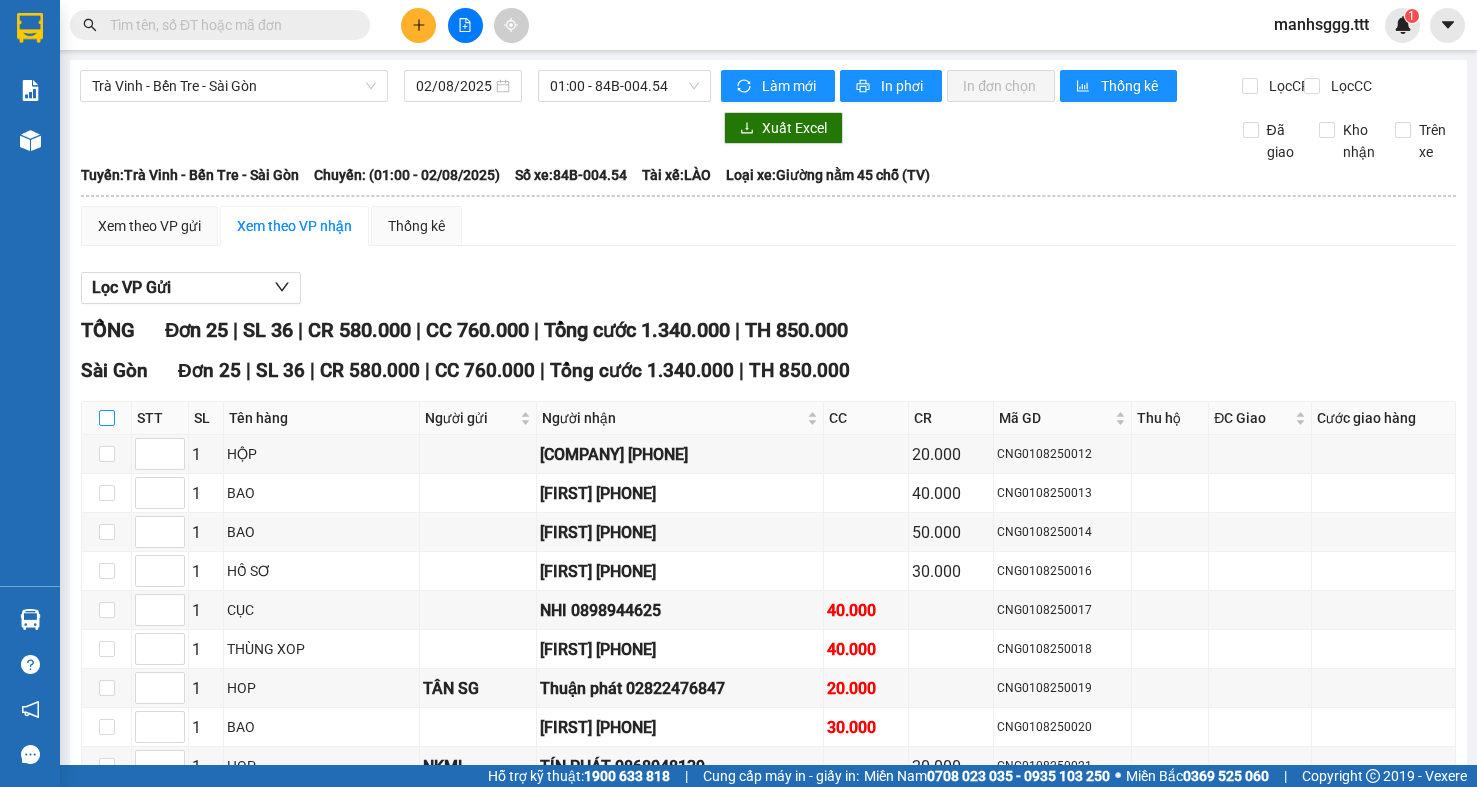 click at bounding box center (107, 418) 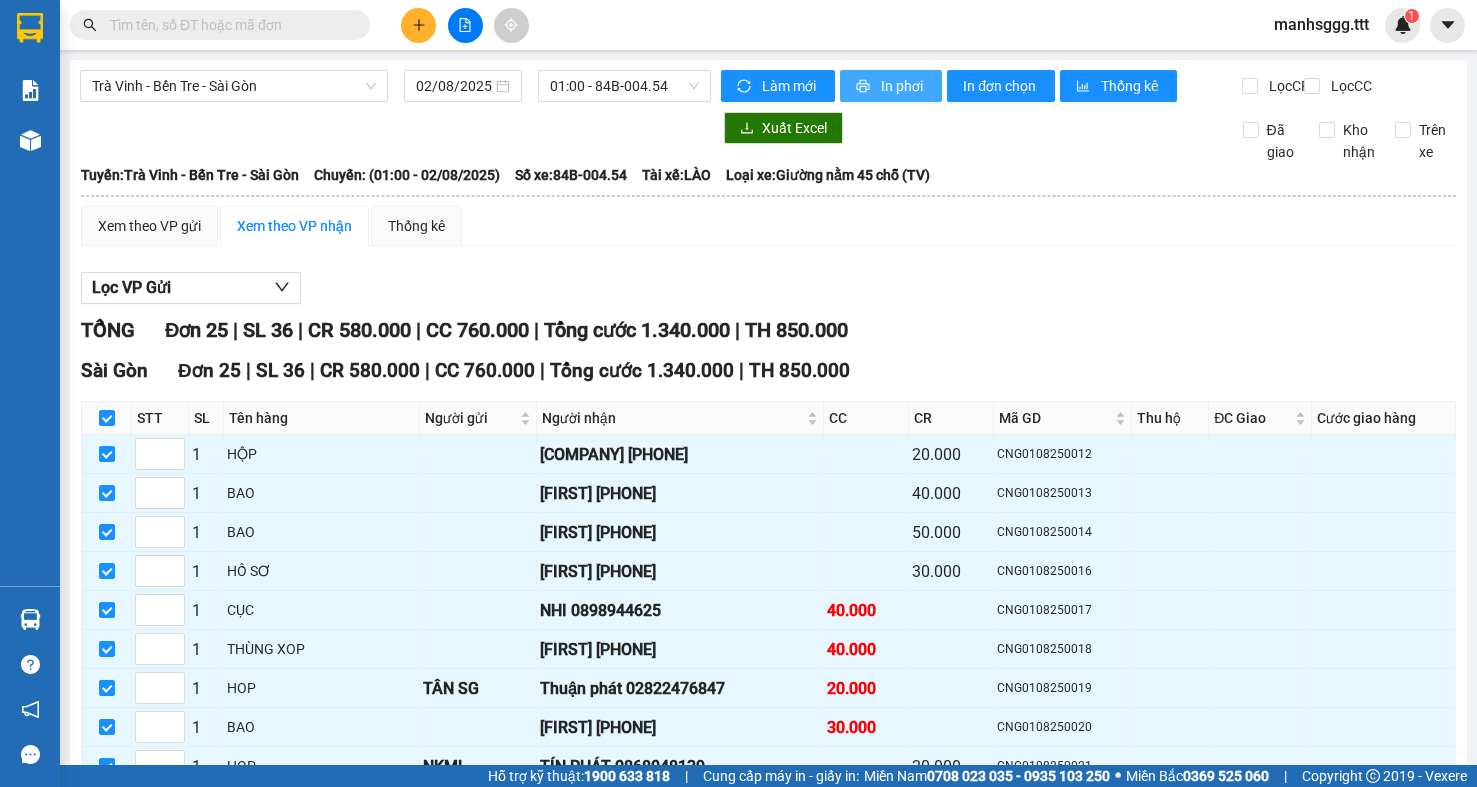 click 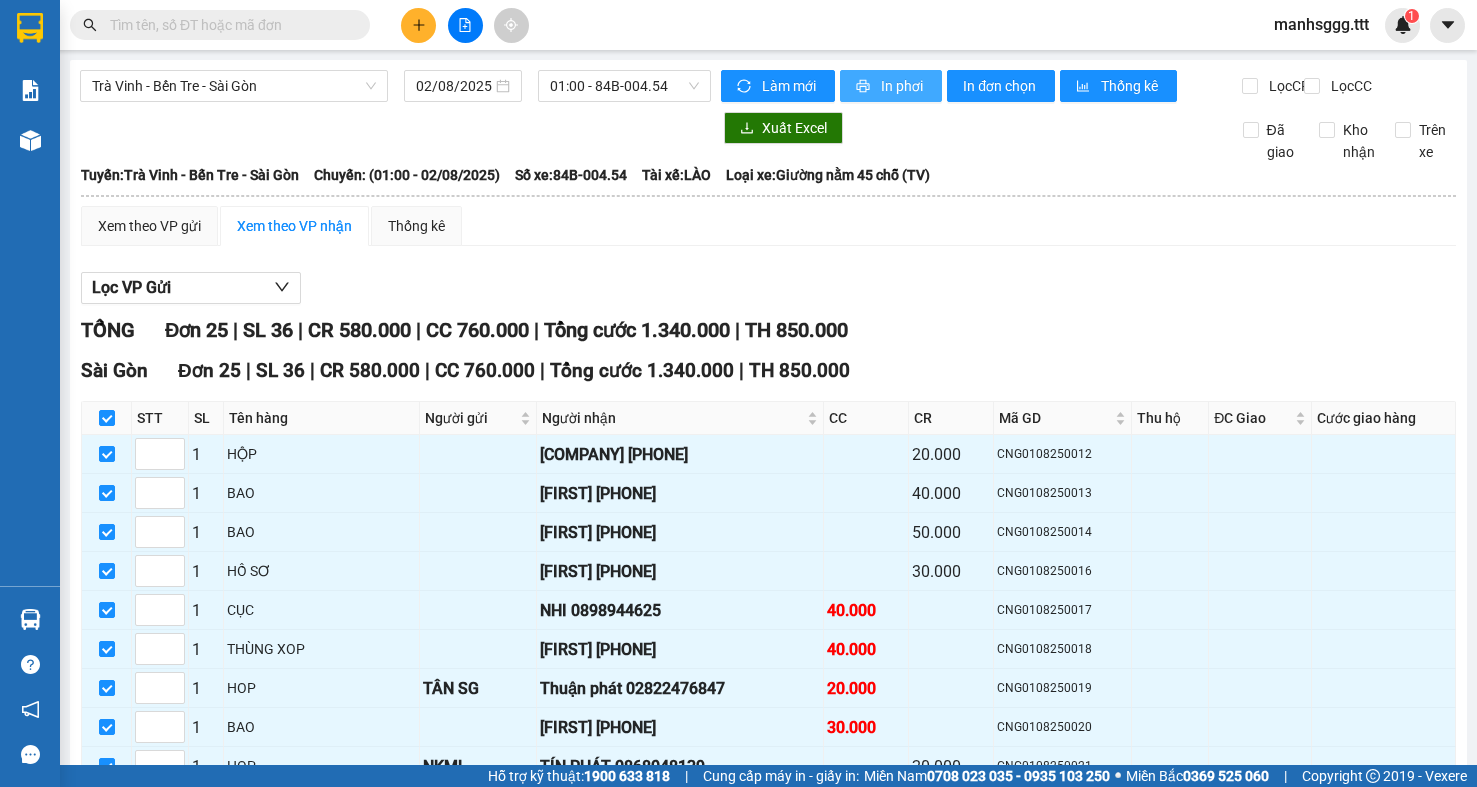 scroll, scrollTop: 0, scrollLeft: 0, axis: both 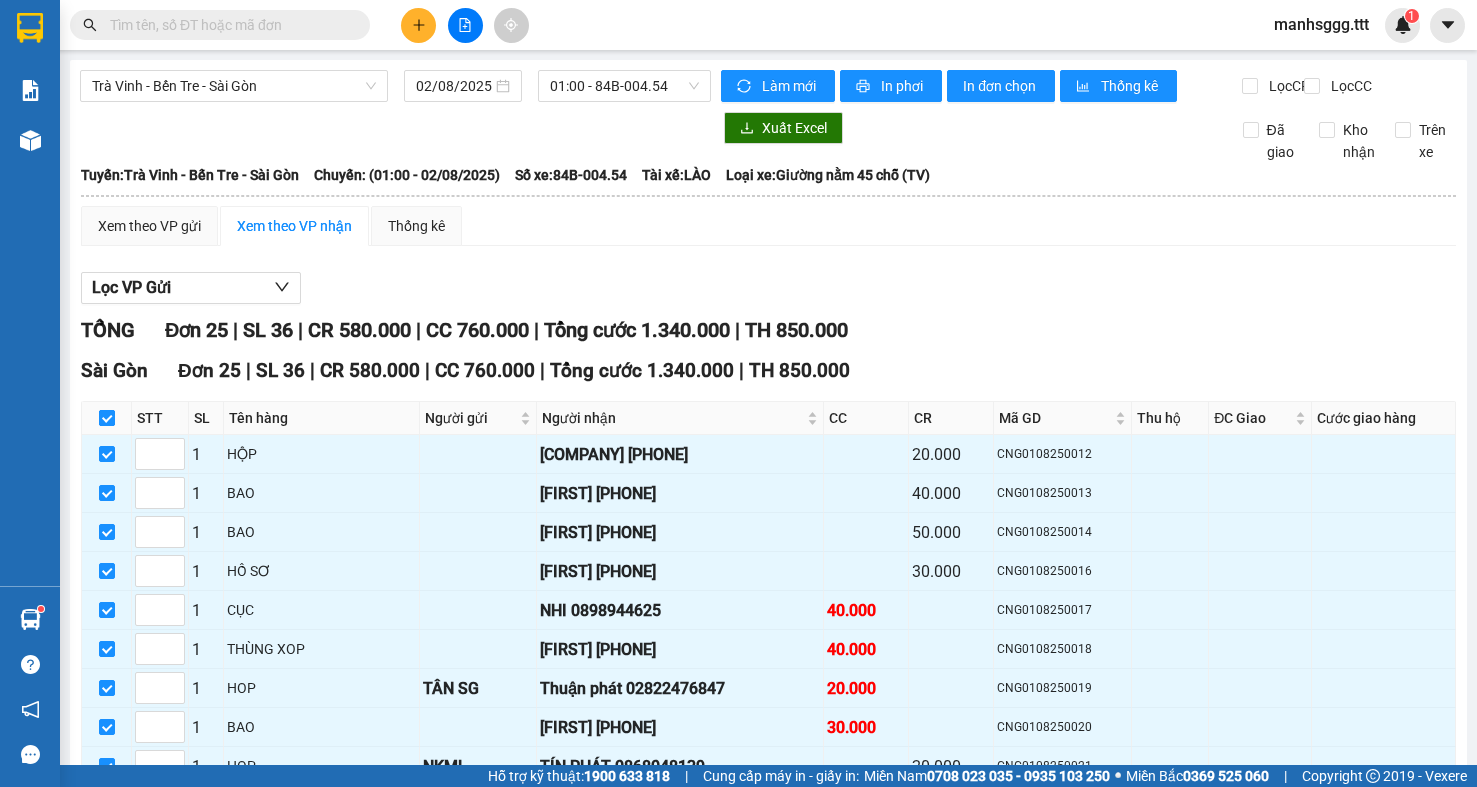 click at bounding box center (107, 418) 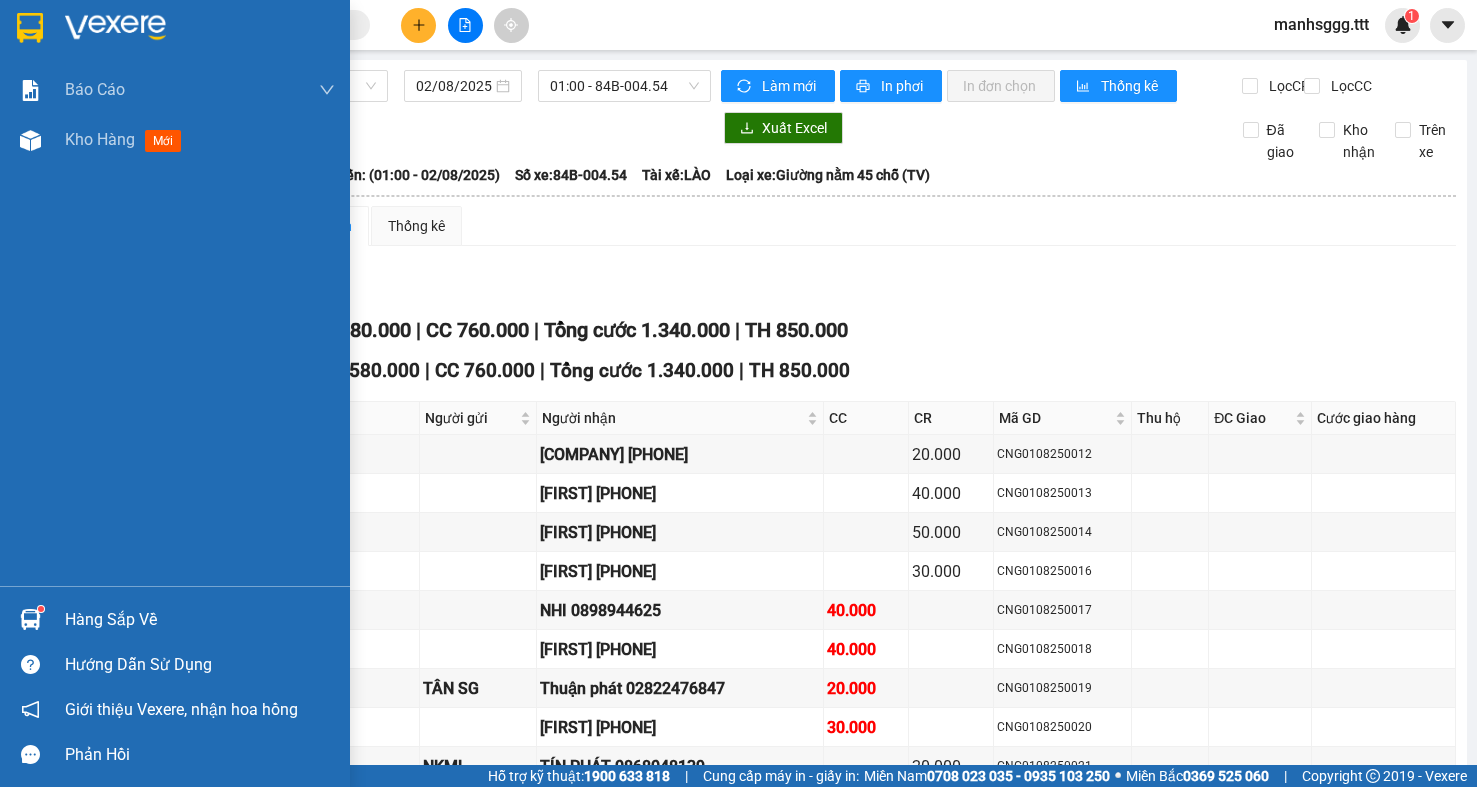 click on "Hàng sắp về" at bounding box center (200, 620) 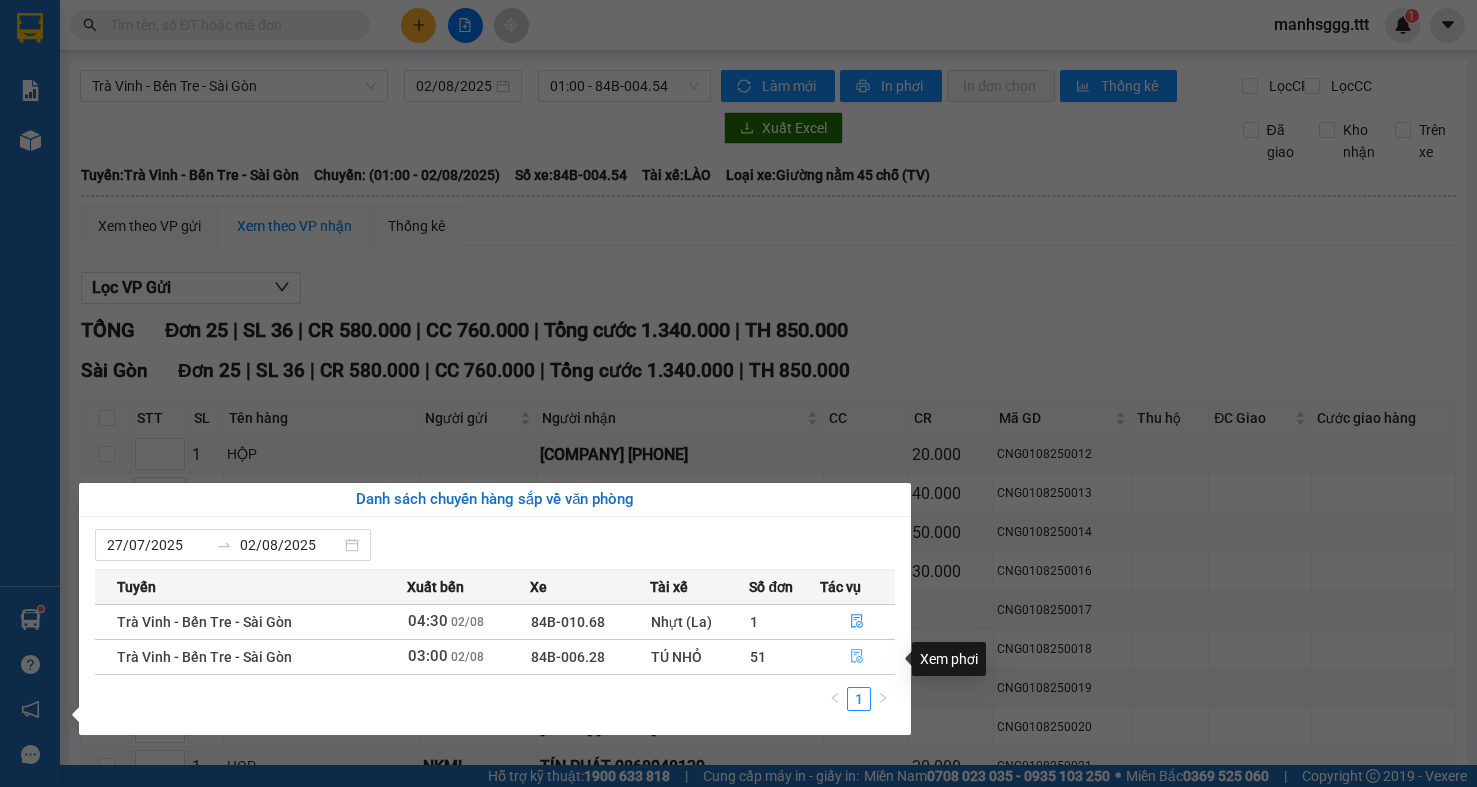 click 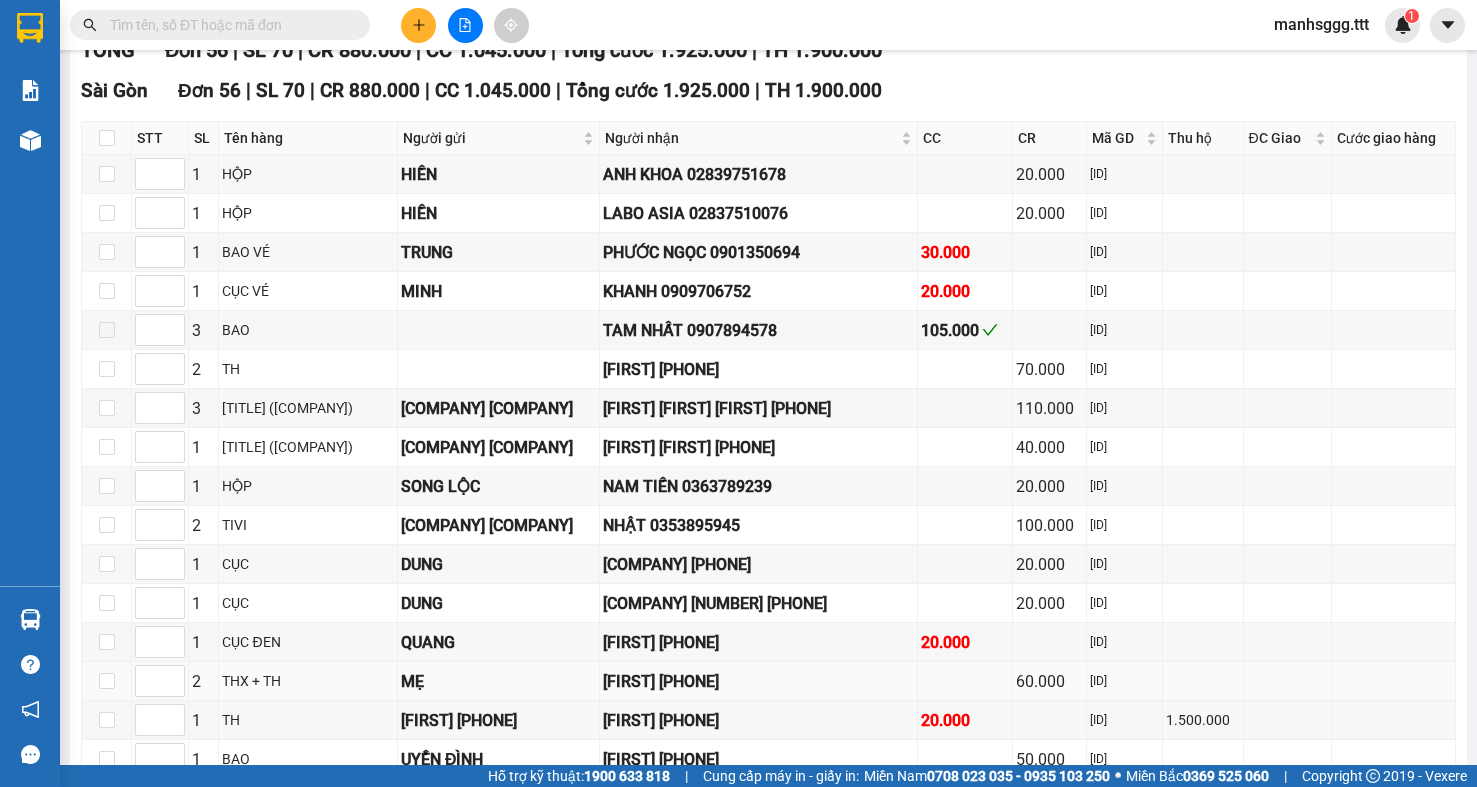 scroll, scrollTop: 274, scrollLeft: 0, axis: vertical 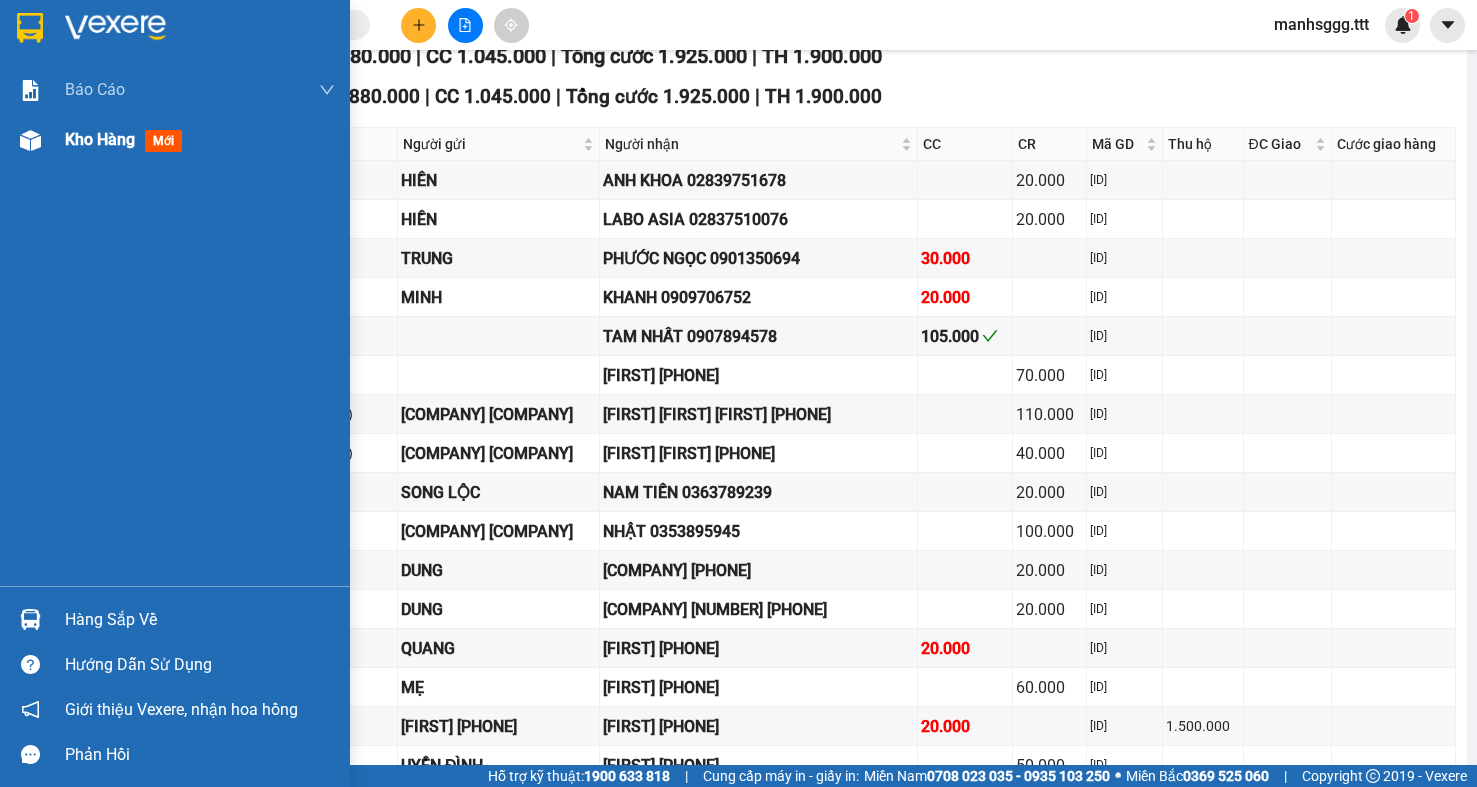 click on "Kho hàng" at bounding box center [100, 139] 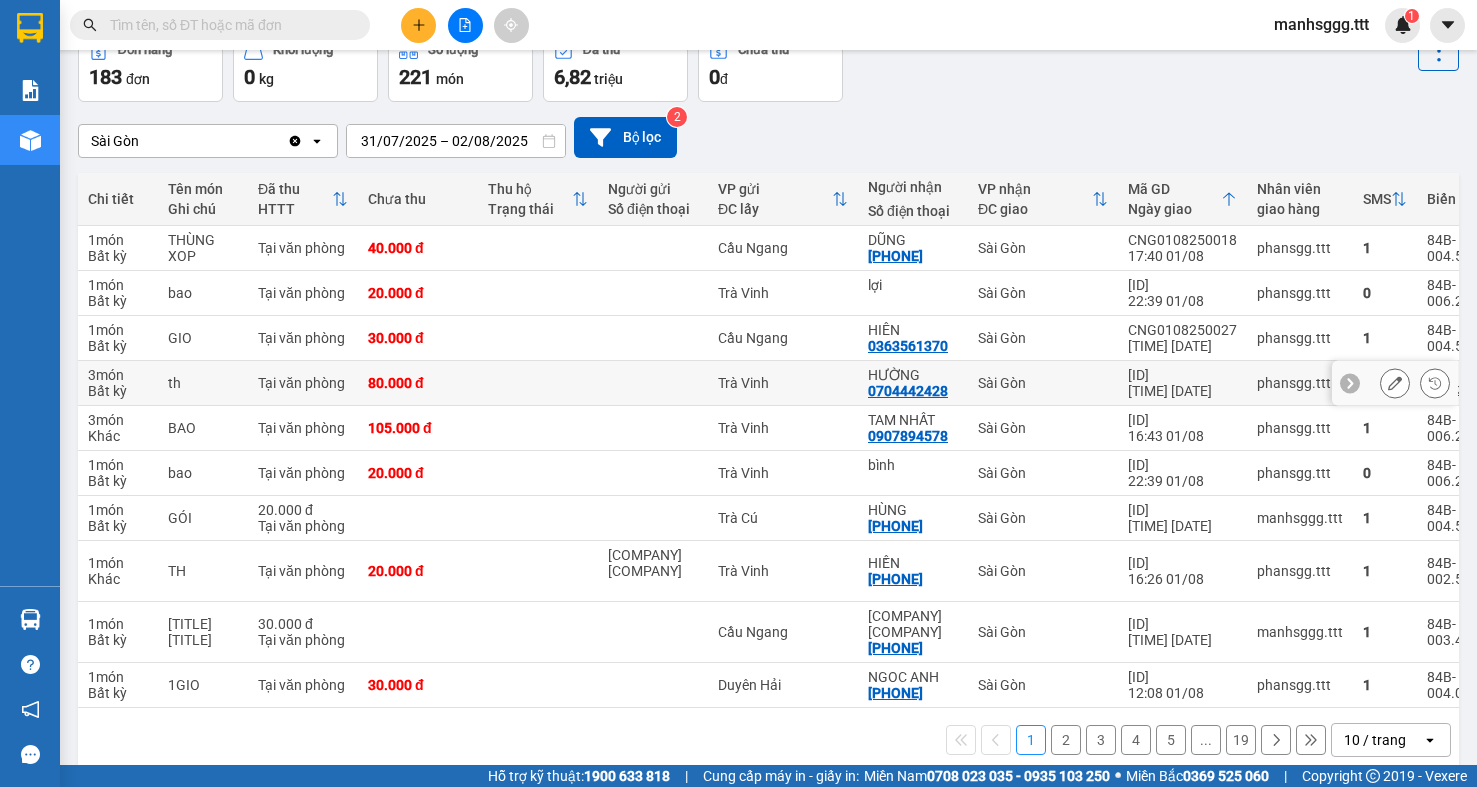 scroll, scrollTop: 119, scrollLeft: 0, axis: vertical 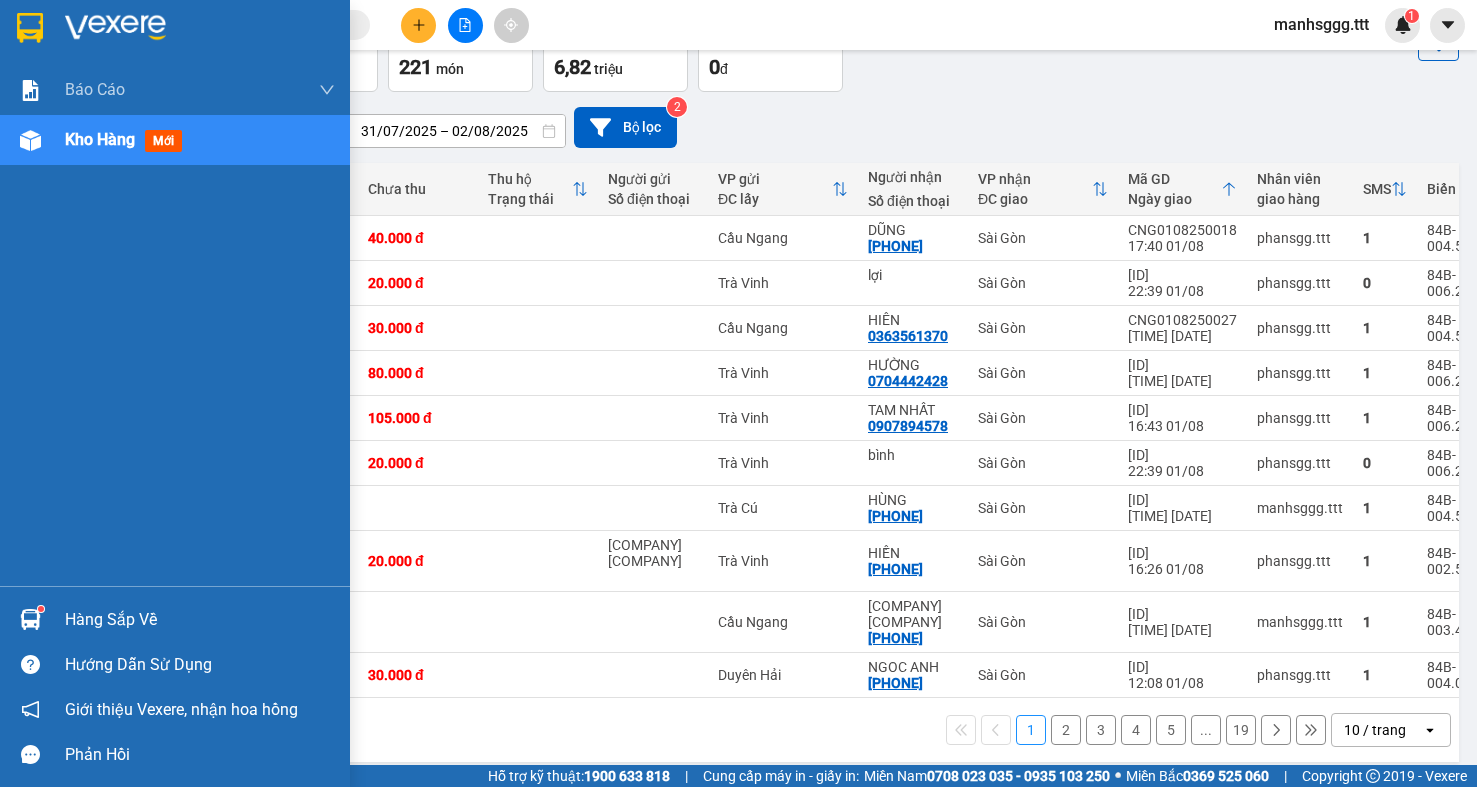 click on "Hàng sắp về" at bounding box center [200, 620] 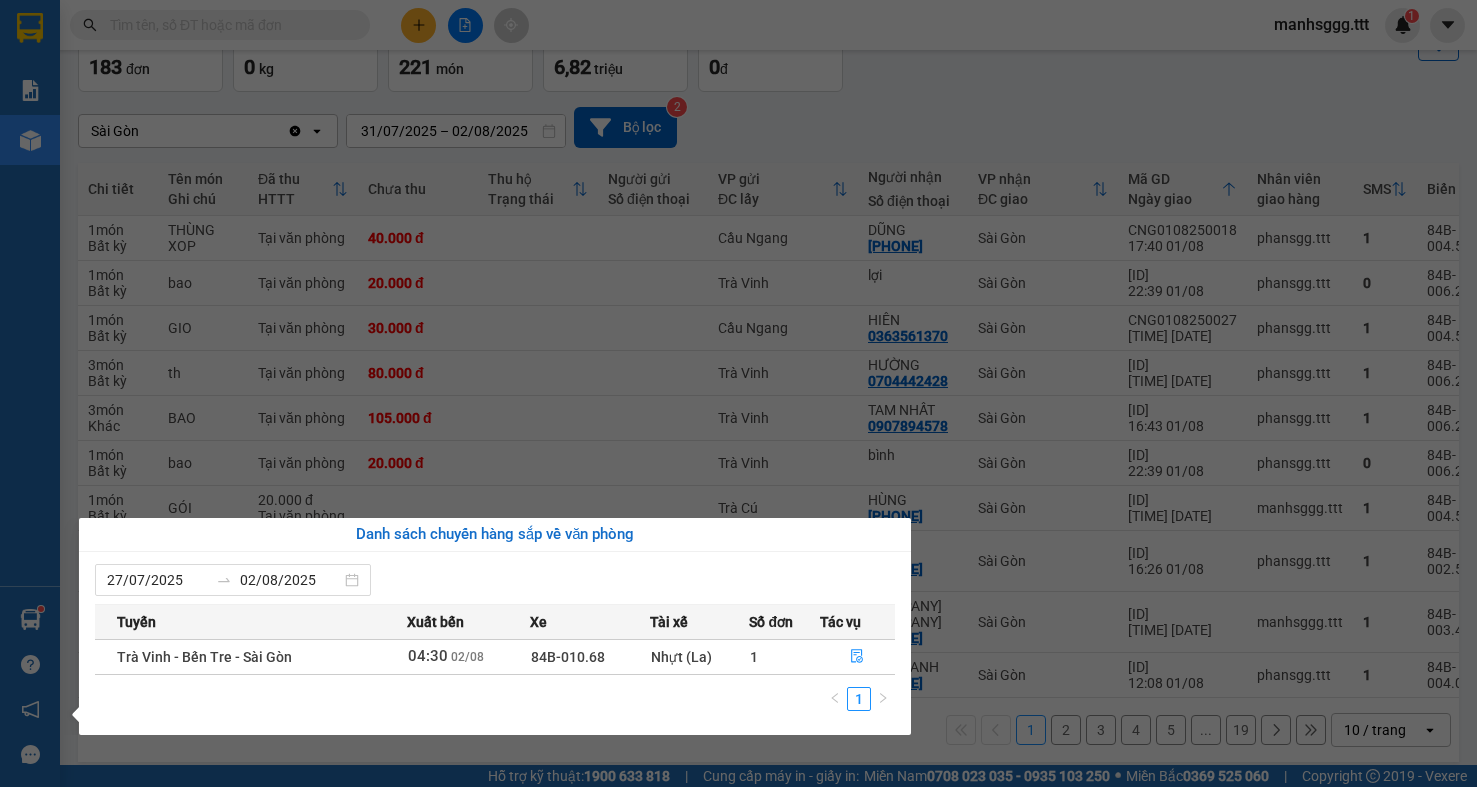 click on "Kết quả tìm kiếm ( 0 ) Bộ lọc No Data manhsggg.ttt 1 Báo cáo Mẫu 1: Báo cáo dòng tiền theo nhân viên (nhân viên) Mẫu 3: Báo cáo dòng tiền theo văn phòng (VP) Kho hàng mới Hàng sắp về Hướng dẫn sử dụng Giới thiệu Vexere, nhận hoa hồng Phản hồi Phần mềm hỗ trợ bạn tốt chứ? ver 1.8.137 Kho gửi Trên xe Kho nhận Hàng đã giao Đơn hàng 183 đơn Khối lượng 0 kg Số lượng 221 món Đã thu 6,82 triệu Chưa thu 0 đ Sài Gòn Clear value open [DATE] – [DATE] Press the down arrow key to interact with the calendar and select a date. Press the escape button to close the calendar. Selected date range is from [DATE] to [DATE]. Bộ lọc 2 Chi tiết Tên món Ghi chú Đã thu HTTT Chưa thu Thu hộ Trạng thái Người gửi Số điện thoại VP gửi ĐC lấy Người nhận Số điện thoại VP nhận ĐC giao Mã GD Ngày giao Nhân viên giao hàng SMS Biển số xe 1 món 1 1" at bounding box center (738, 393) 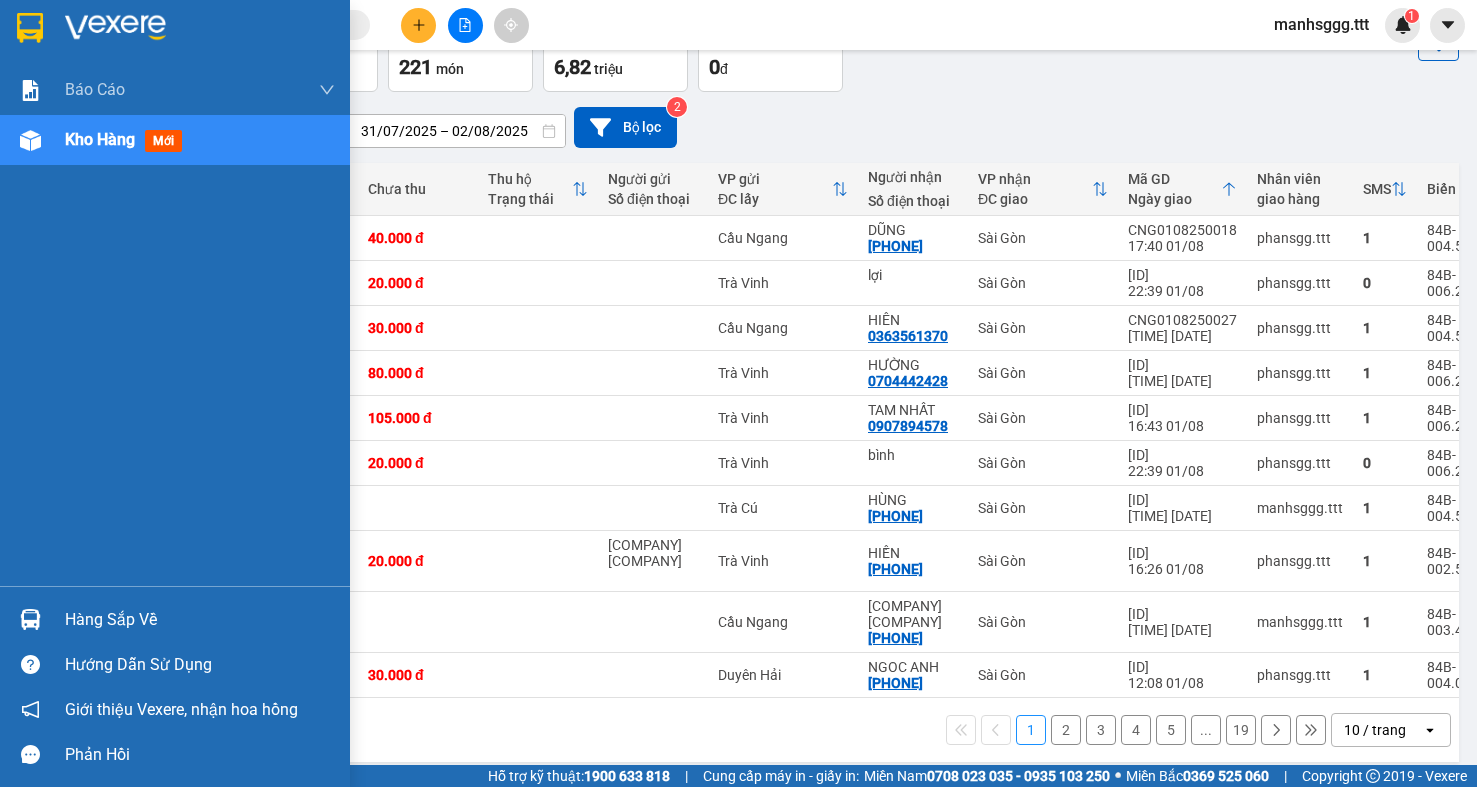 click on "Kho hàng" at bounding box center [100, 139] 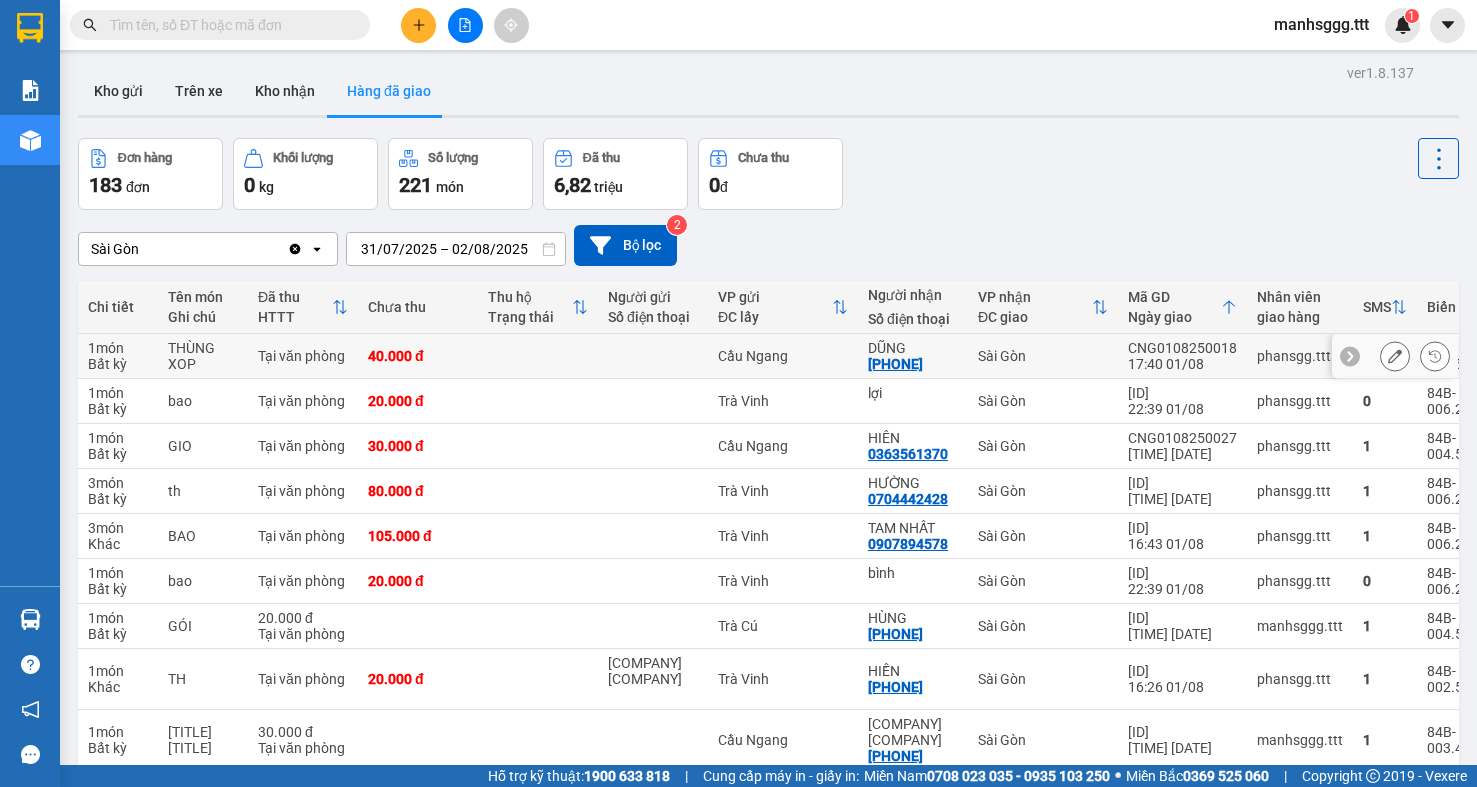 scroll, scrollTop: 0, scrollLeft: 0, axis: both 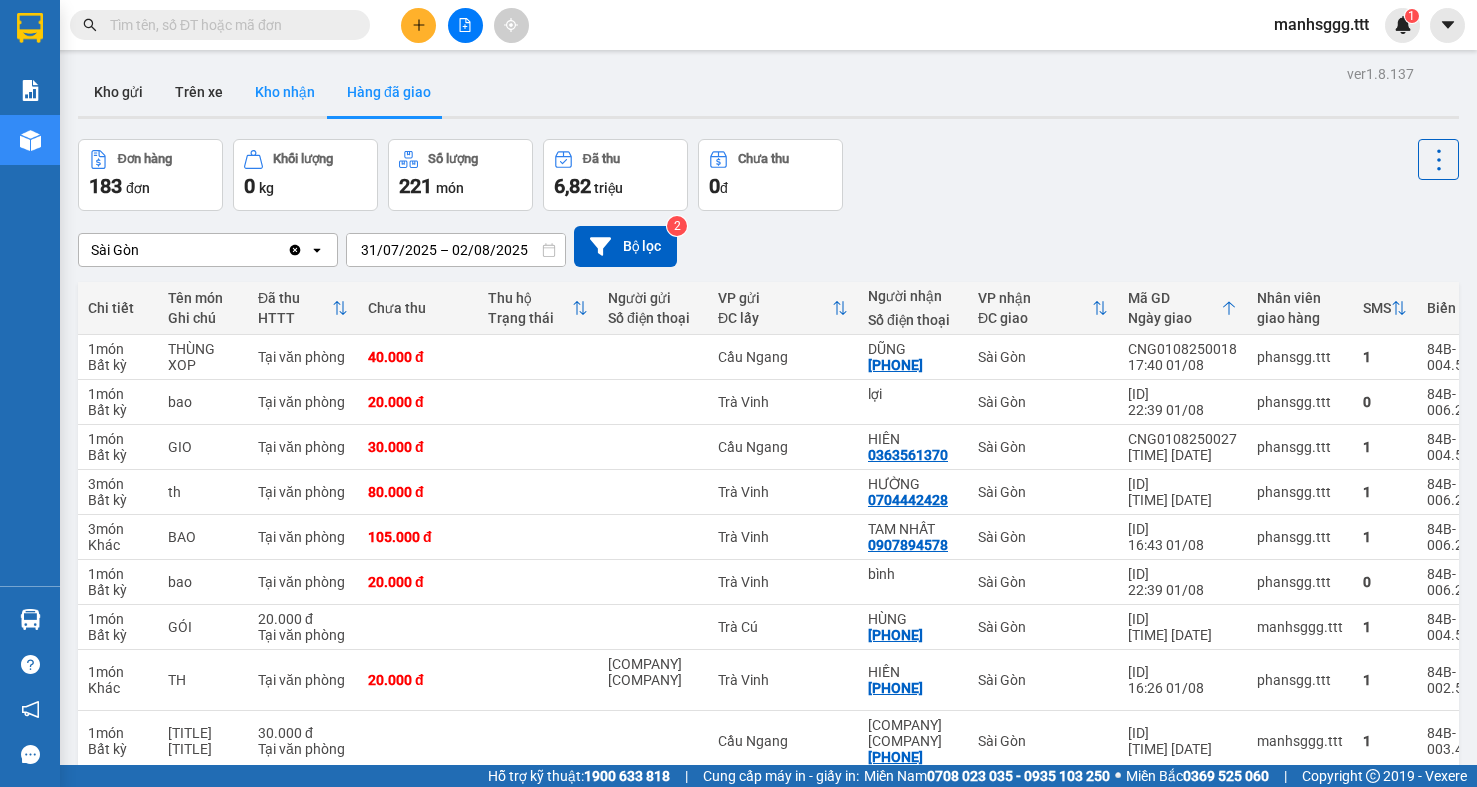 click on "Kho nhận" at bounding box center [285, 92] 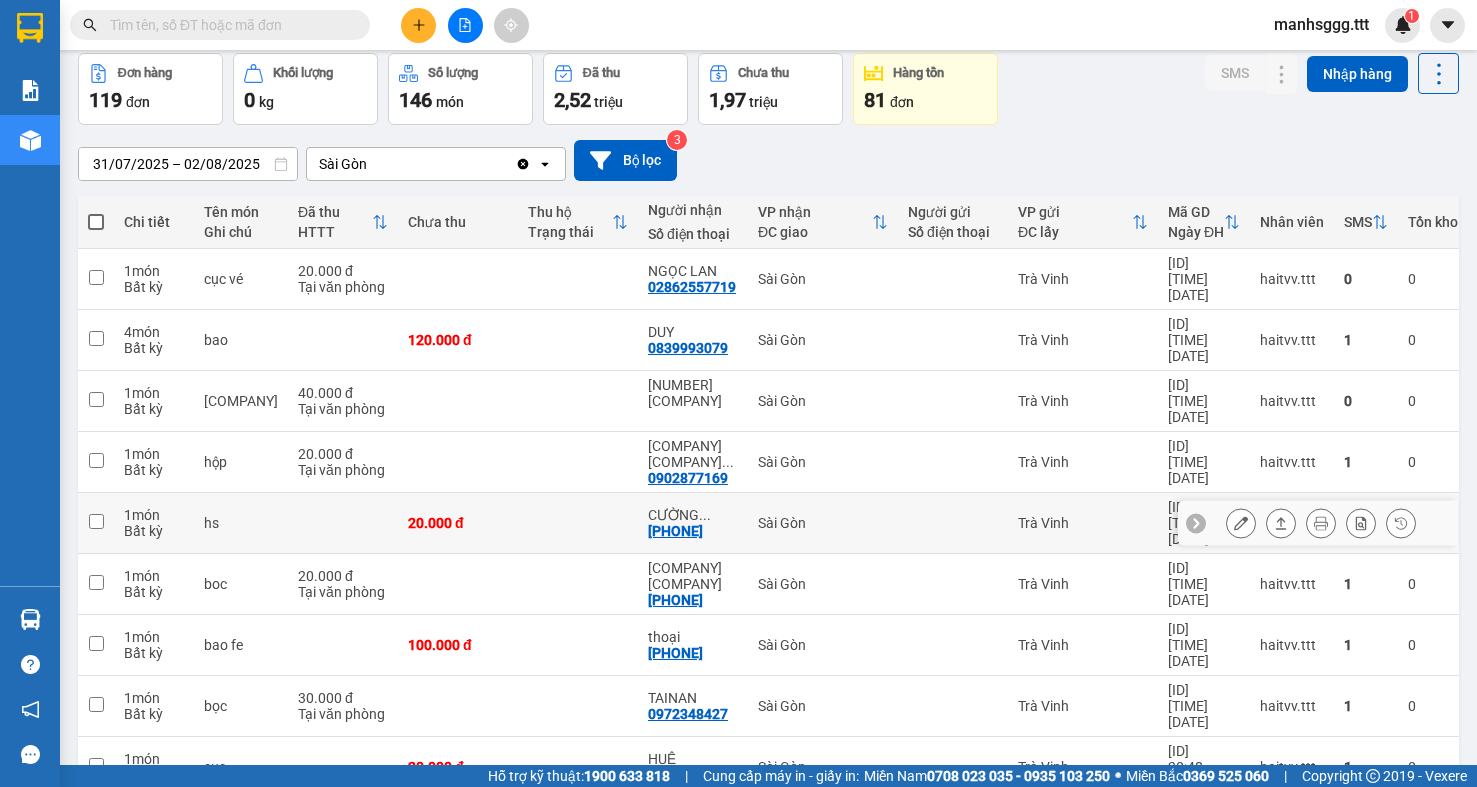 scroll, scrollTop: 119, scrollLeft: 0, axis: vertical 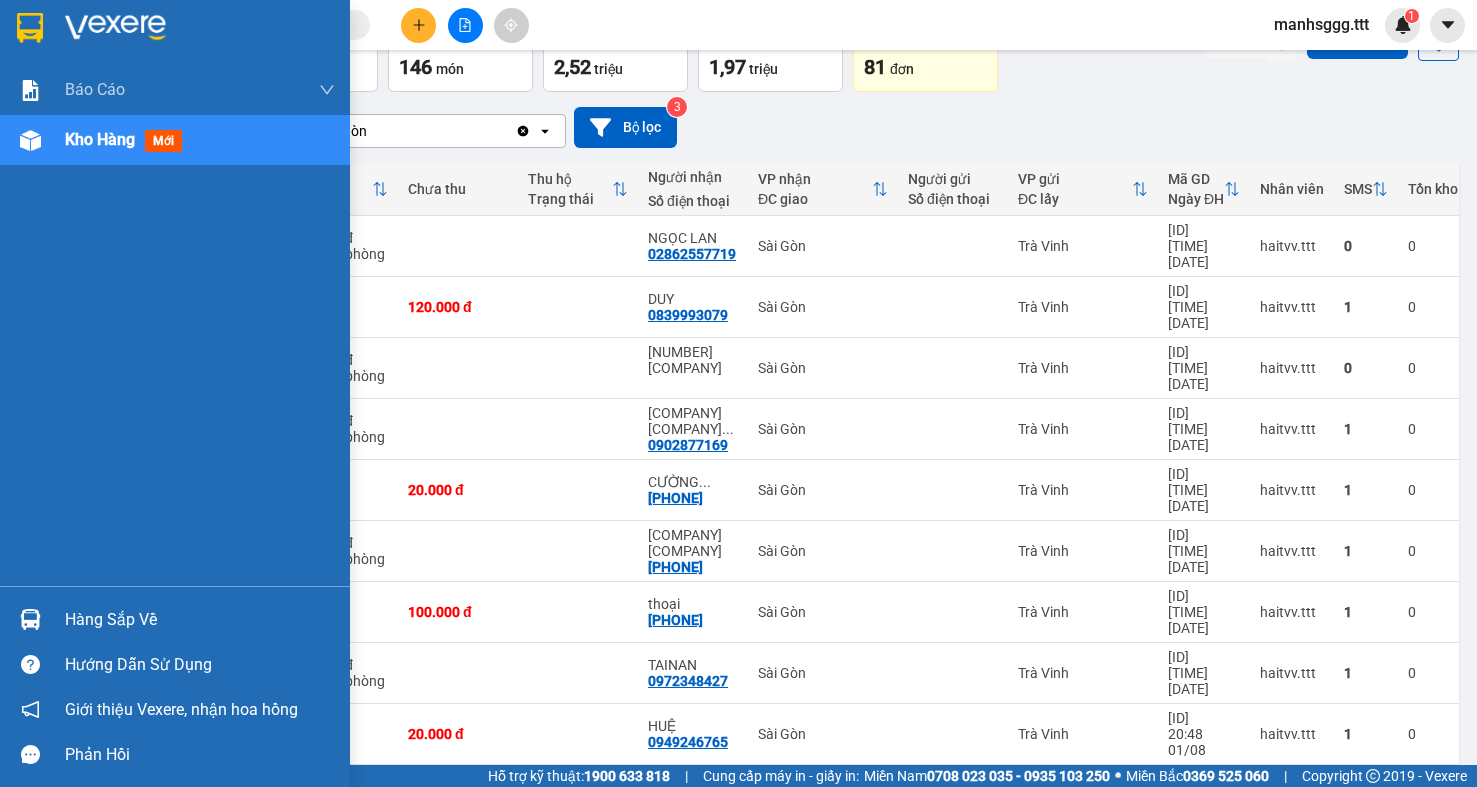 click on "Hàng sắp về" at bounding box center [200, 620] 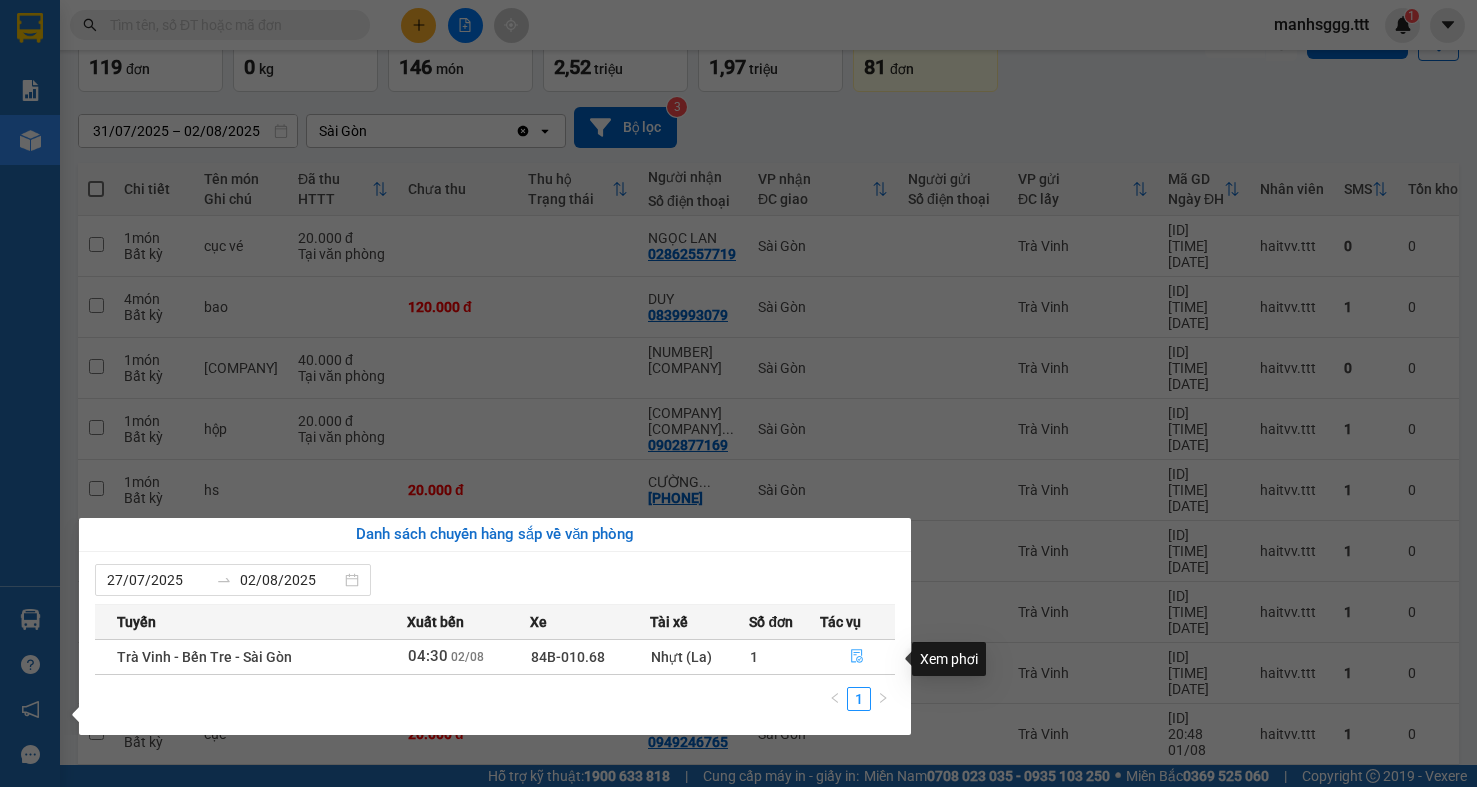 click 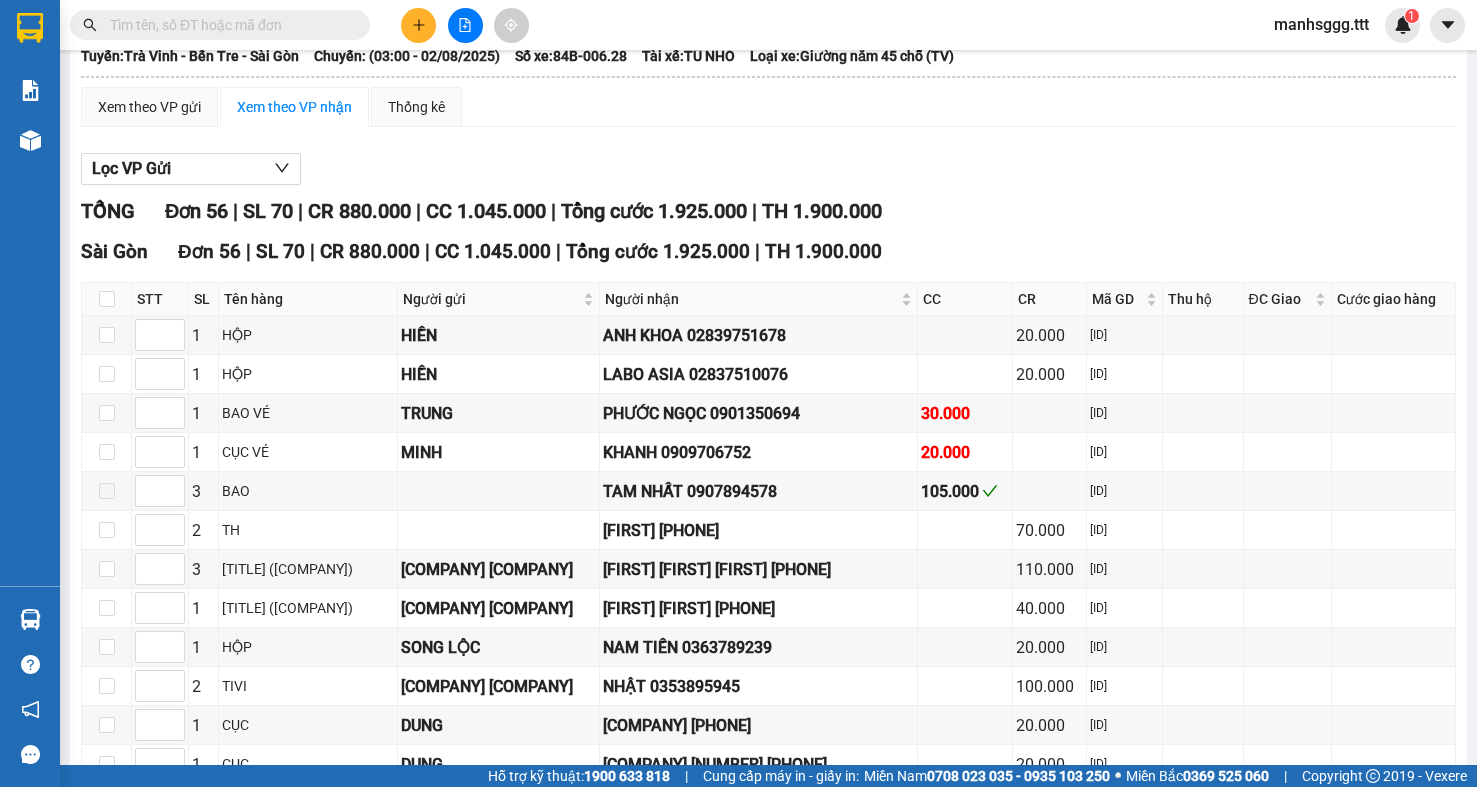 scroll, scrollTop: 0, scrollLeft: 0, axis: both 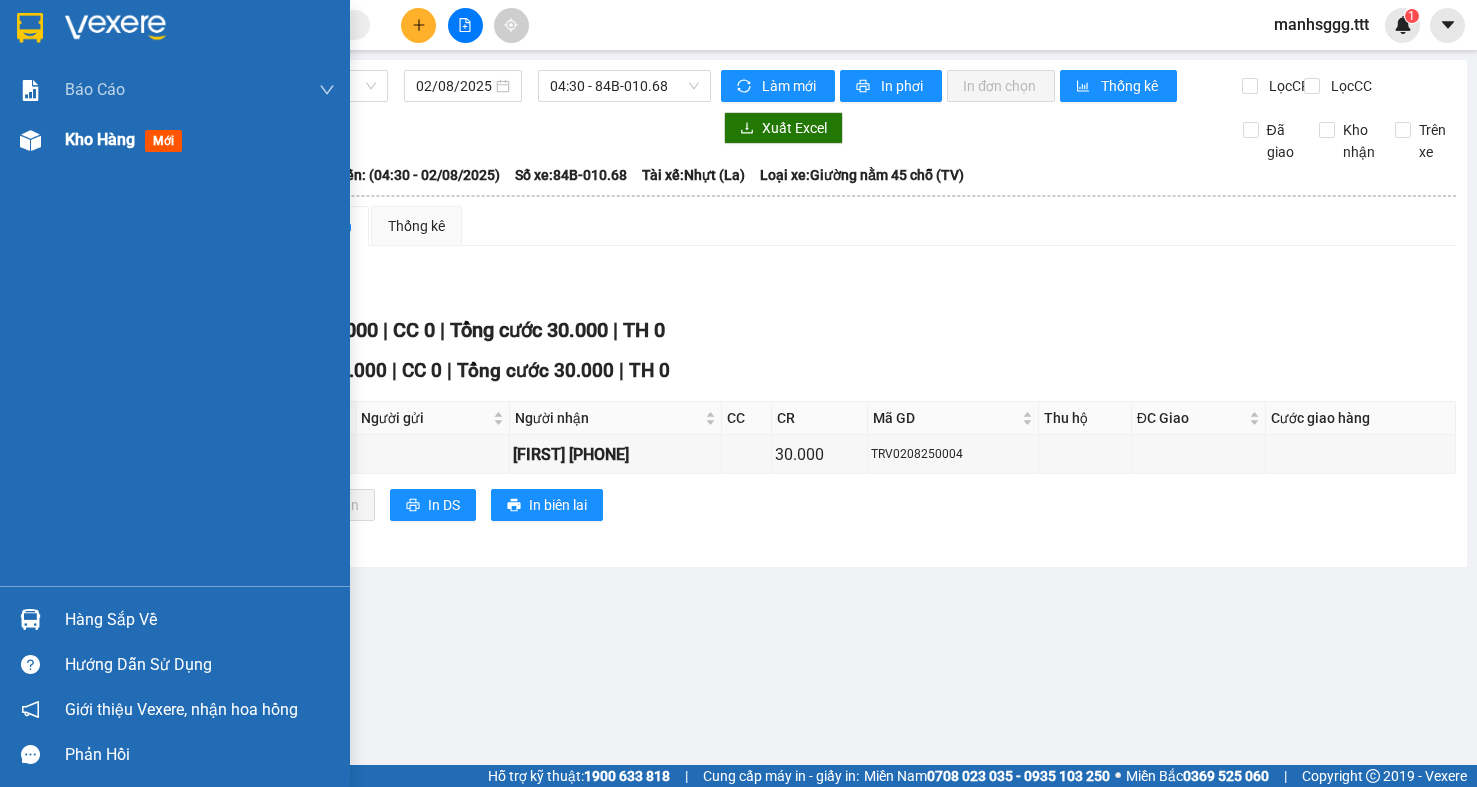 click on "mới" at bounding box center [163, 141] 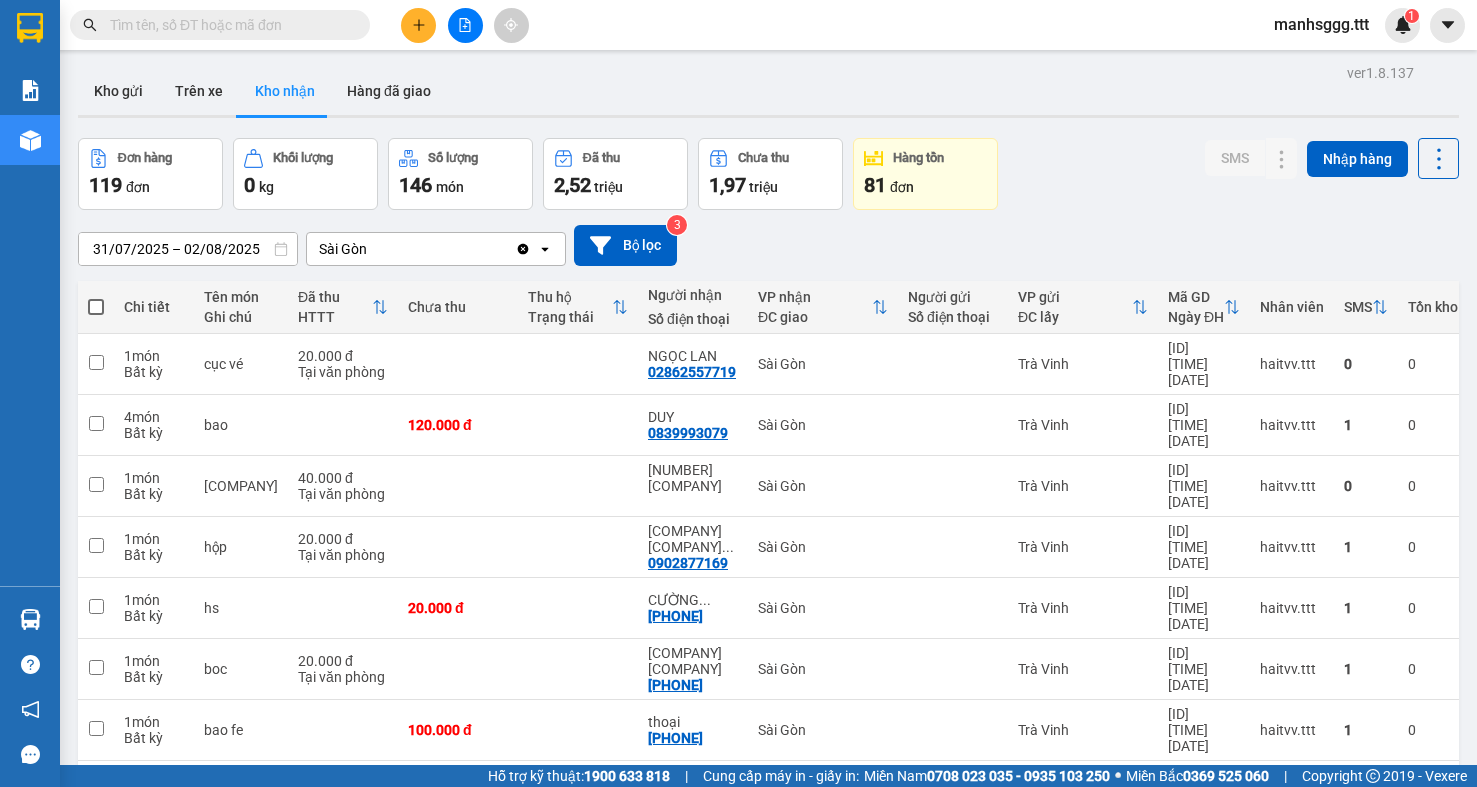 scroll, scrollTop: 0, scrollLeft: 0, axis: both 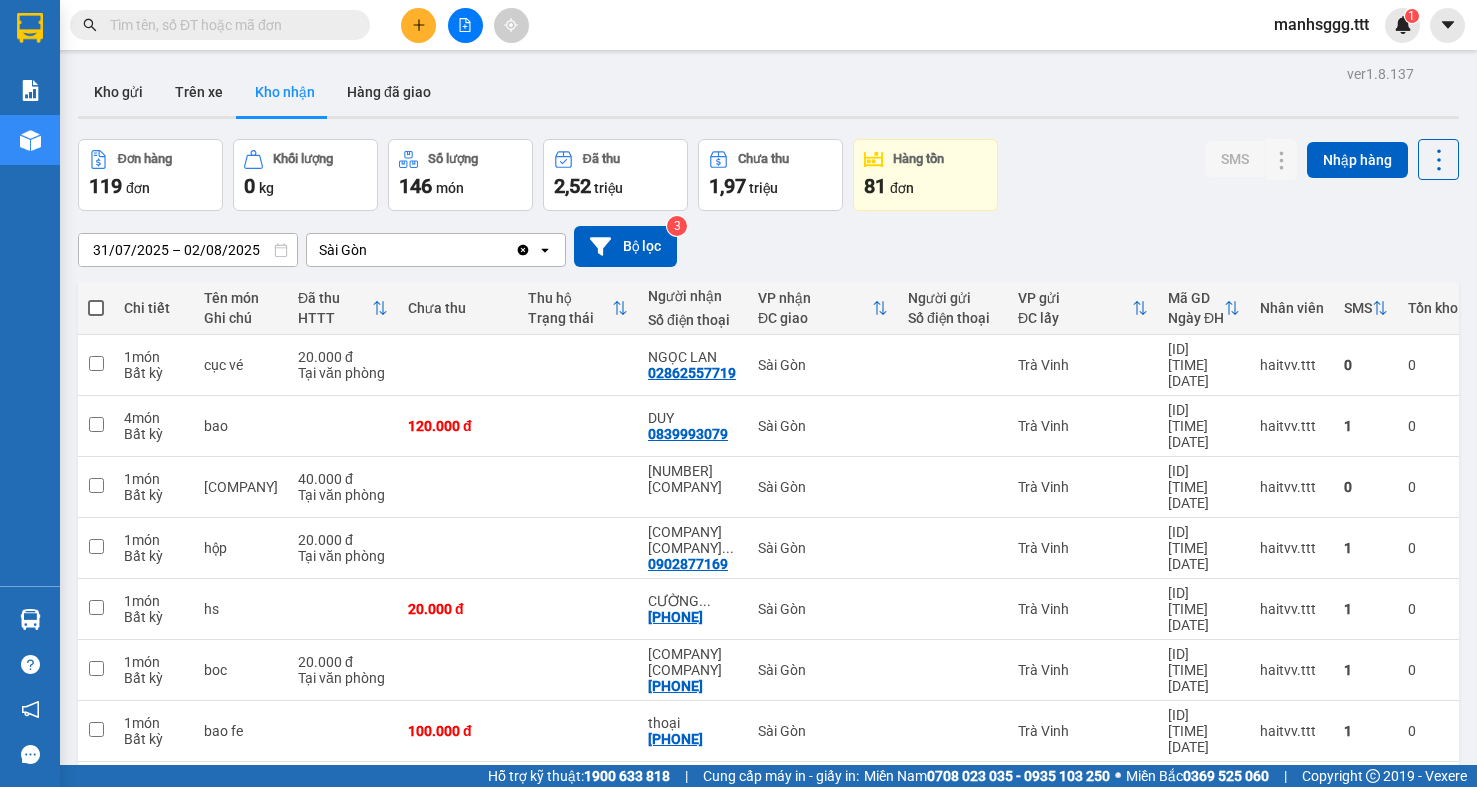 click on "146" at bounding box center (415, 186) 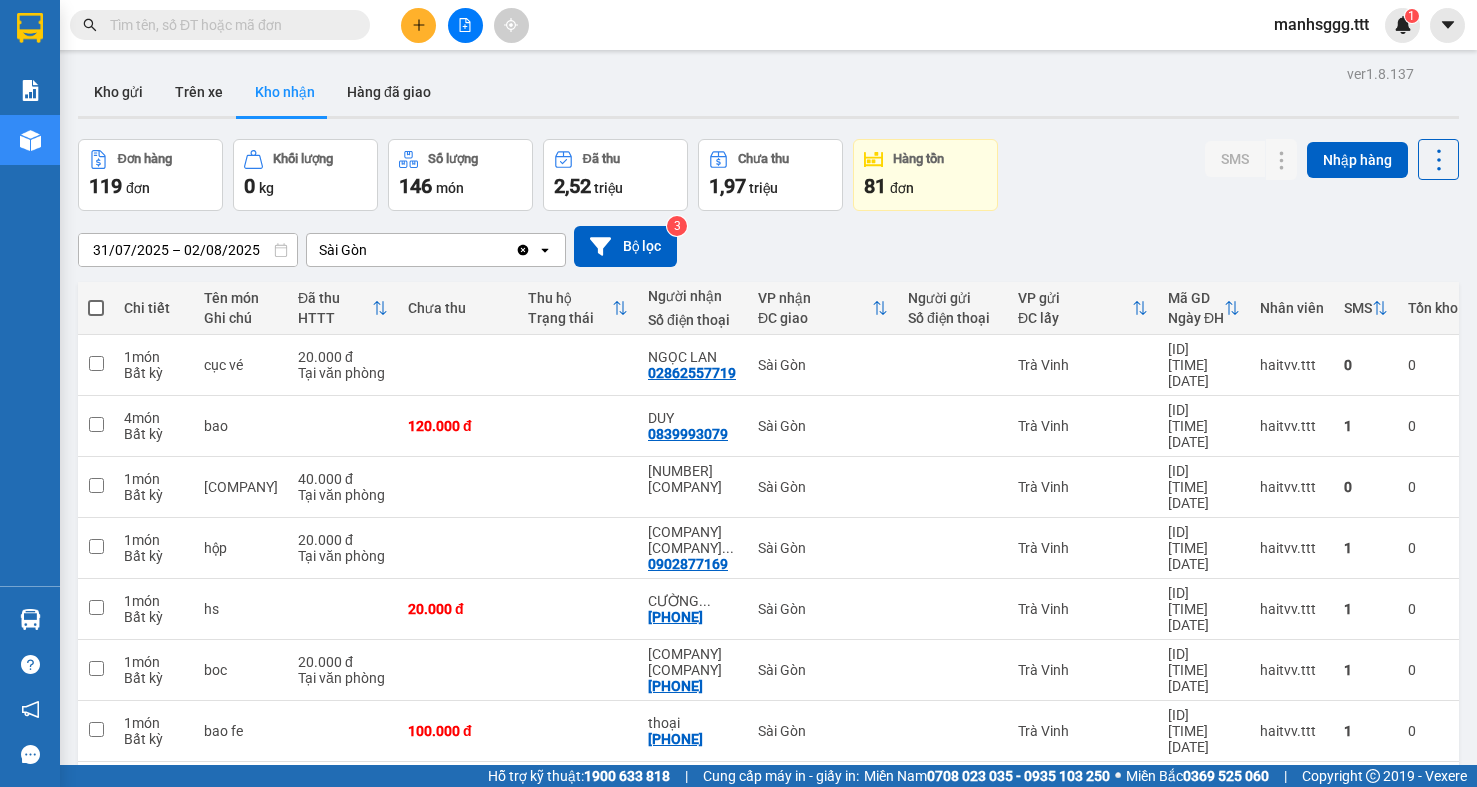 click 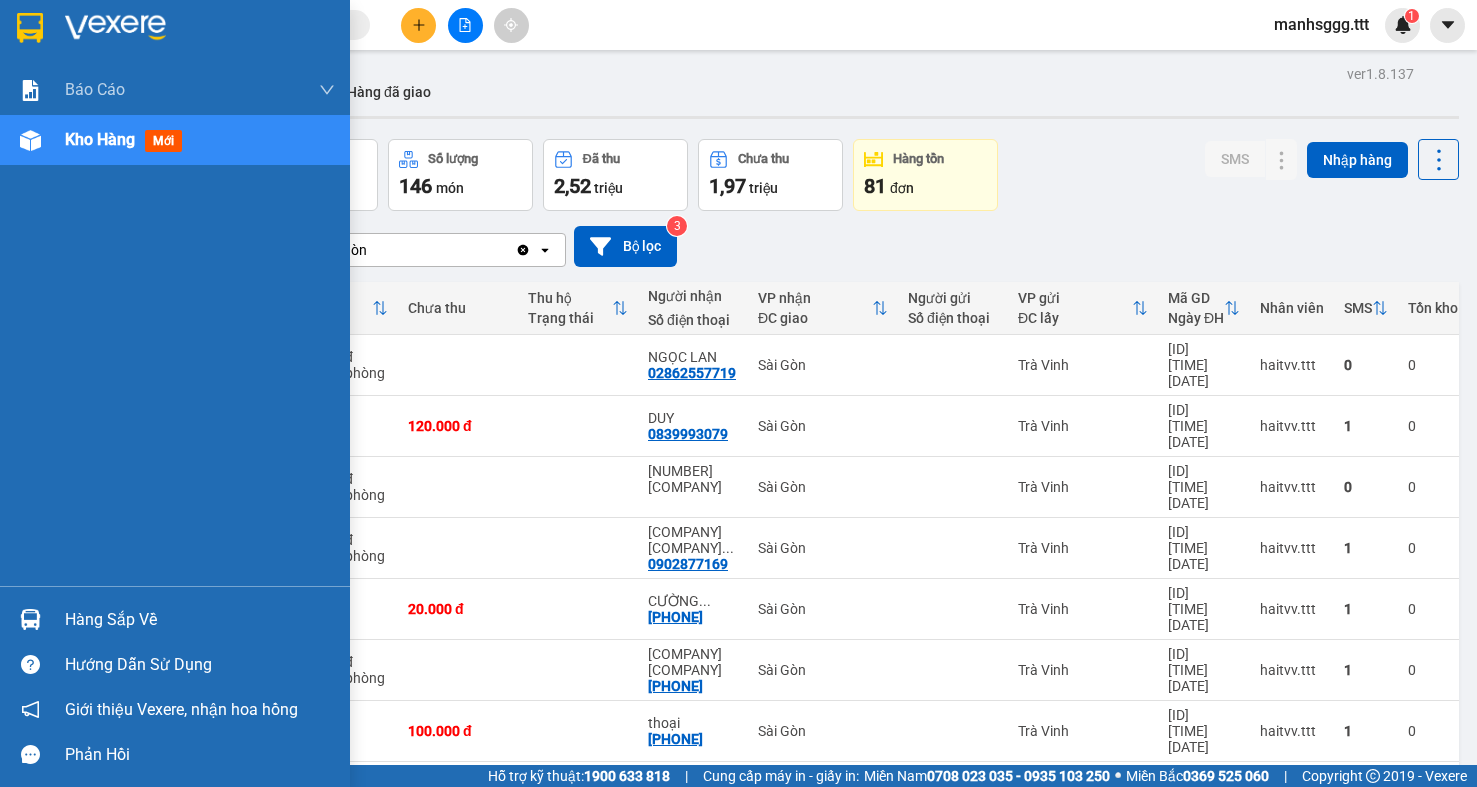 click on "Hàng sắp về" at bounding box center (200, 620) 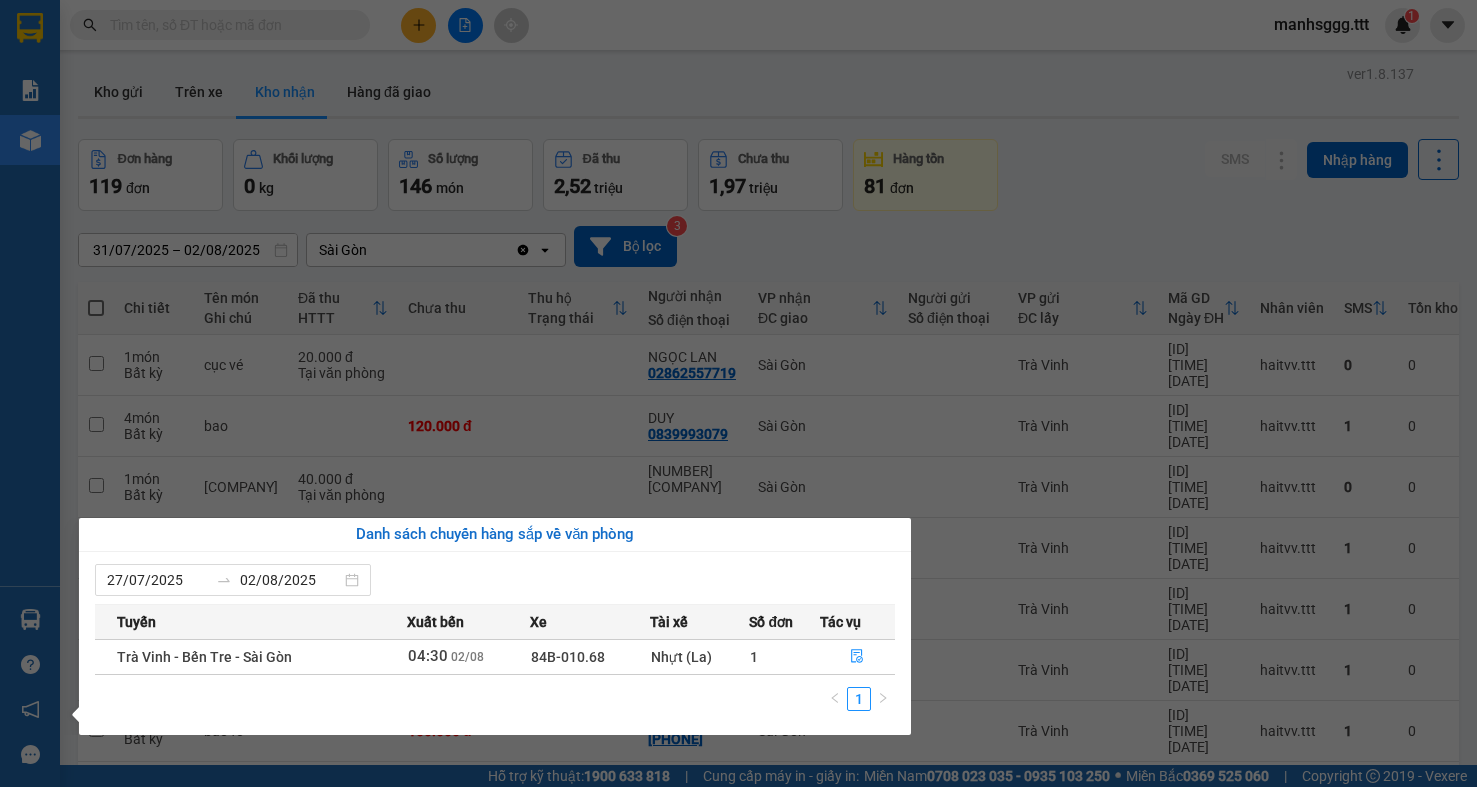 click on "Kết quả tìm kiếm ( 0 ) Bộ lọc No Data manhsggg.ttt 1 Báo cáo Mẫu 1: Báo cáo dòng tiền theo nhân viên (nhân viên) Mẫu 3: Báo cáo dòng tiền theo văn phòng (VP) Kho hàng mới Hàng sắp về Hướng dẫn sử dụng Giới thiệu Vexere, nhận hoa hồng Phản hồi Phần mềm hỗ trợ bạn tốt chứ? ver 1.8.137 Kho gửi Trên xe Kho nhận Hàng đã giao Đơn hàng 119 đơn Khối lượng 0 kg Số lượng 146 món Đã thu 2,52 triệu Chưa thu 1,97 triệu Hàng tồn 81 đơn SMS Nhập hàng [DATE] – [DATE] Press the down arrow key to interact with the calendar and select a date. Press the escape button to close the calendar. Selected date range is from [DATE] to [DATE]. Sài Gòn Clear value open Bộ lọc 3 Chi tiết Tên món Ghi chú Đã thu HTTT Chưa thu Thu hộ Trạng thái Người nhận Số điện thoại VP nhận ĐC giao Người gửi Số điện thoại VP gửi ĐC lấy Mã GD Ngày ĐH SMS 1 0" at bounding box center [738, 393] 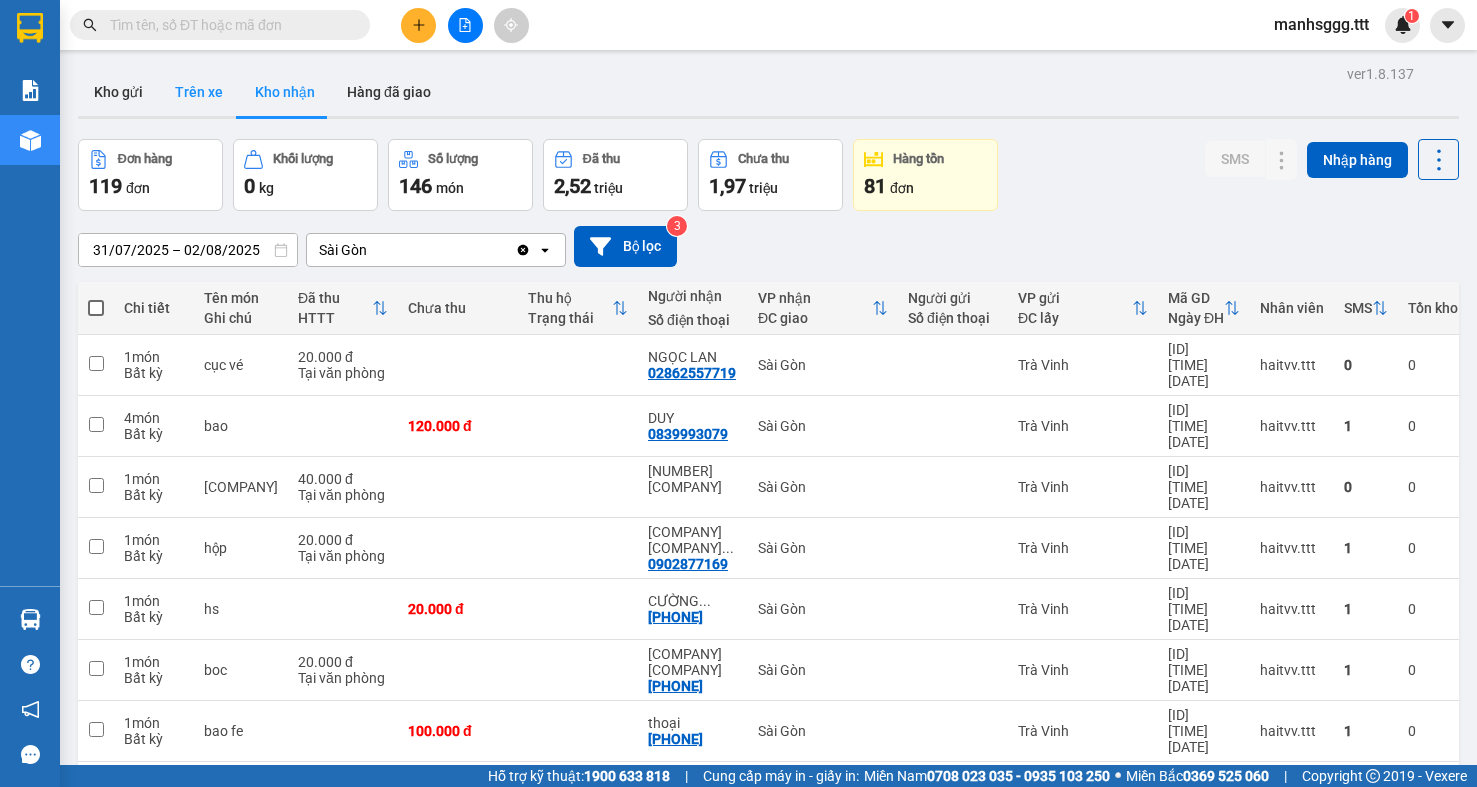 click on "Trên xe" at bounding box center (199, 92) 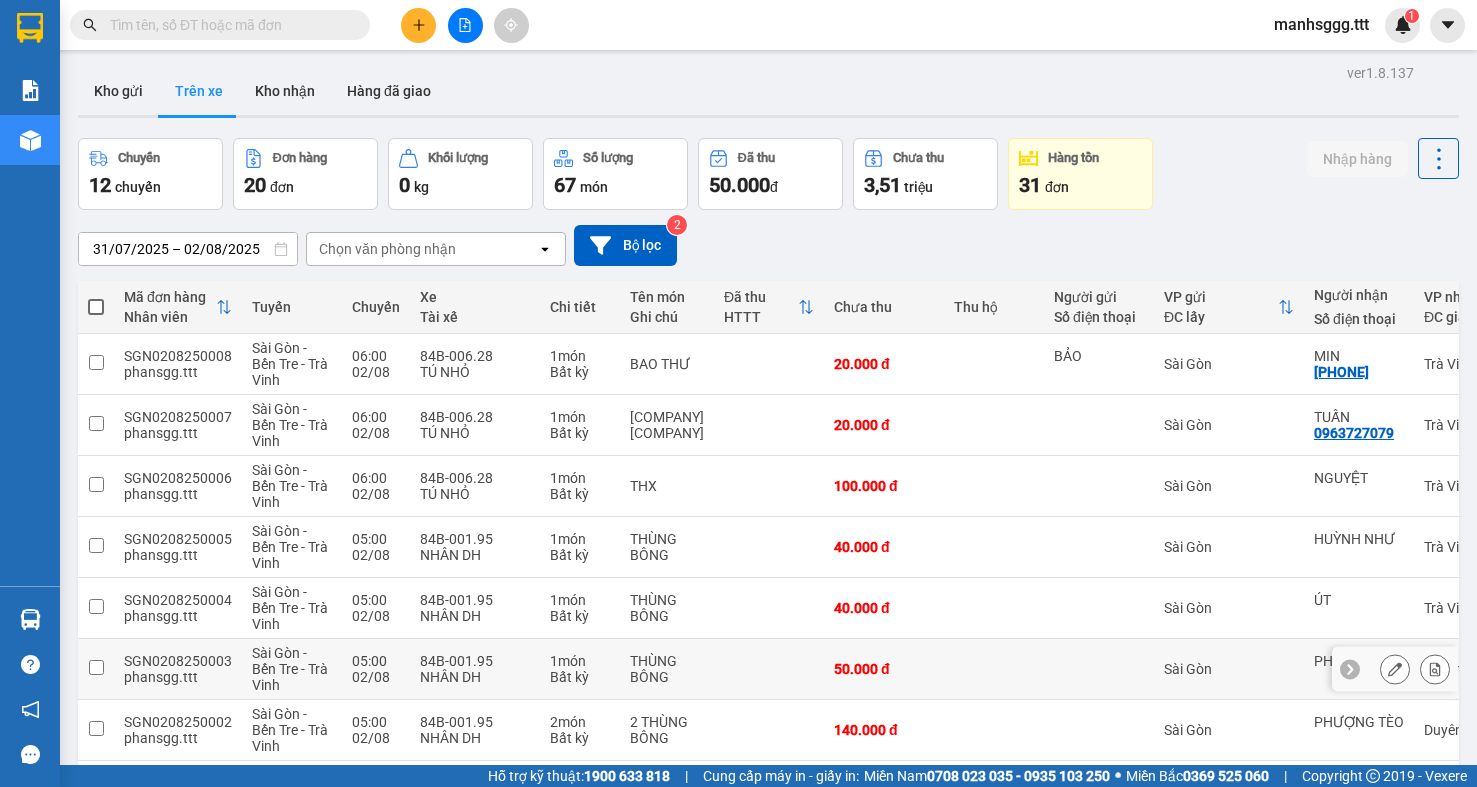 scroll, scrollTop: 0, scrollLeft: 0, axis: both 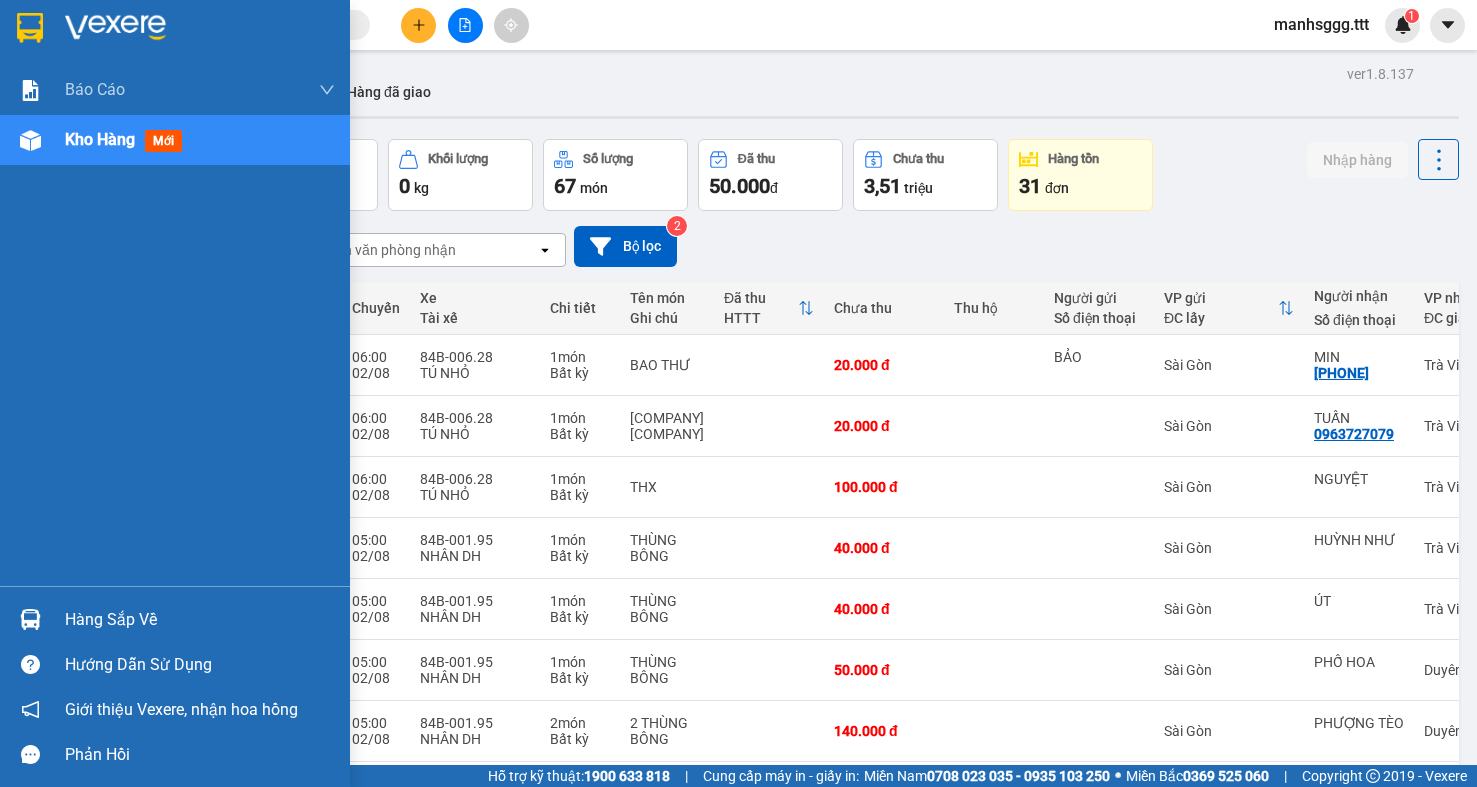 click on "Hàng sắp về" at bounding box center (200, 620) 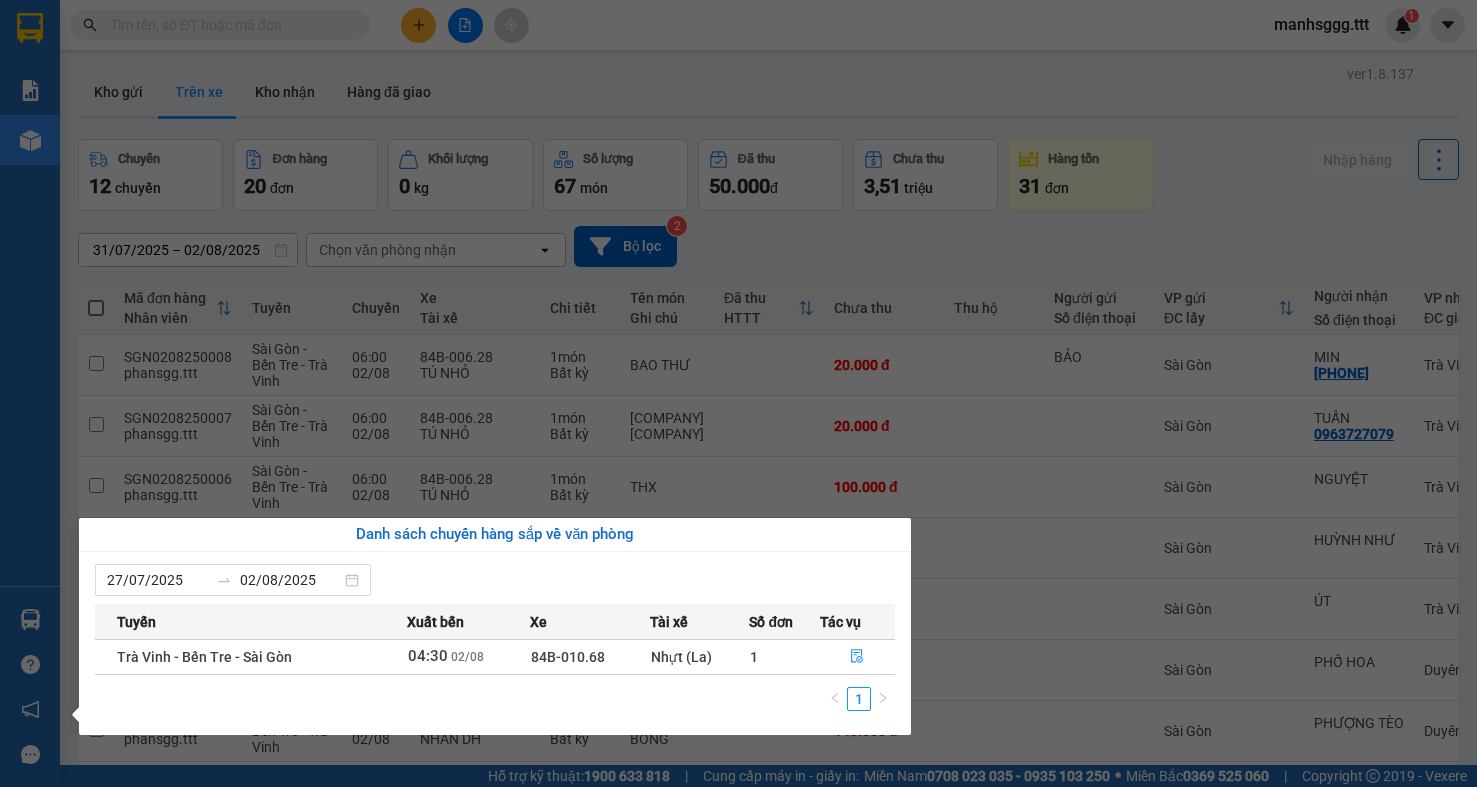 click on "Kết quả tìm kiếm ( 0 ) Bộ lọc No Data manhsggg.ttt 1 Báo cáo Mẫu 1: Báo cáo dòng tiền theo nhân viên (nhân viên) Mẫu 3: Báo cáo dòng tiền theo văn phòng (VP) Kho hàng mới Hàng sắp về Hướng dẫn sử dụng Giới thiệu Vexere, nhận hoa hồng Phản hồi Phần mềm hỗ trợ bạn tốt chứ? ver 1.8.137 Kho gửi Trên xe Kho nhận Hàng đã giao Chuyến 12 chuyến Đơn hàng 20 đơn Khối lượng 0 kg Số lượng 67 món Đã thu 50.000 đ Chưa thu 3,51 triệu Hàng tồn 31 đơn Nhập hàng [DATE] – [DATE] Press the down arrow key to interact with the calendar and select a date. Press the escape button to close the calendar. Selected date range is from [DATE] to [DATE]. Chọn văn phòng nhận open Bộ lọc 2 Mã đơn hàng Nhân viên Tuyến Chuyến Xe Tài xế Chi tiết Tên món Ghi chú Đã thu HTTT Chưa thu Thu hộ Người gửi Số điện thoại VP gửi ĐC lấy Người nhận 06:00" at bounding box center (738, 393) 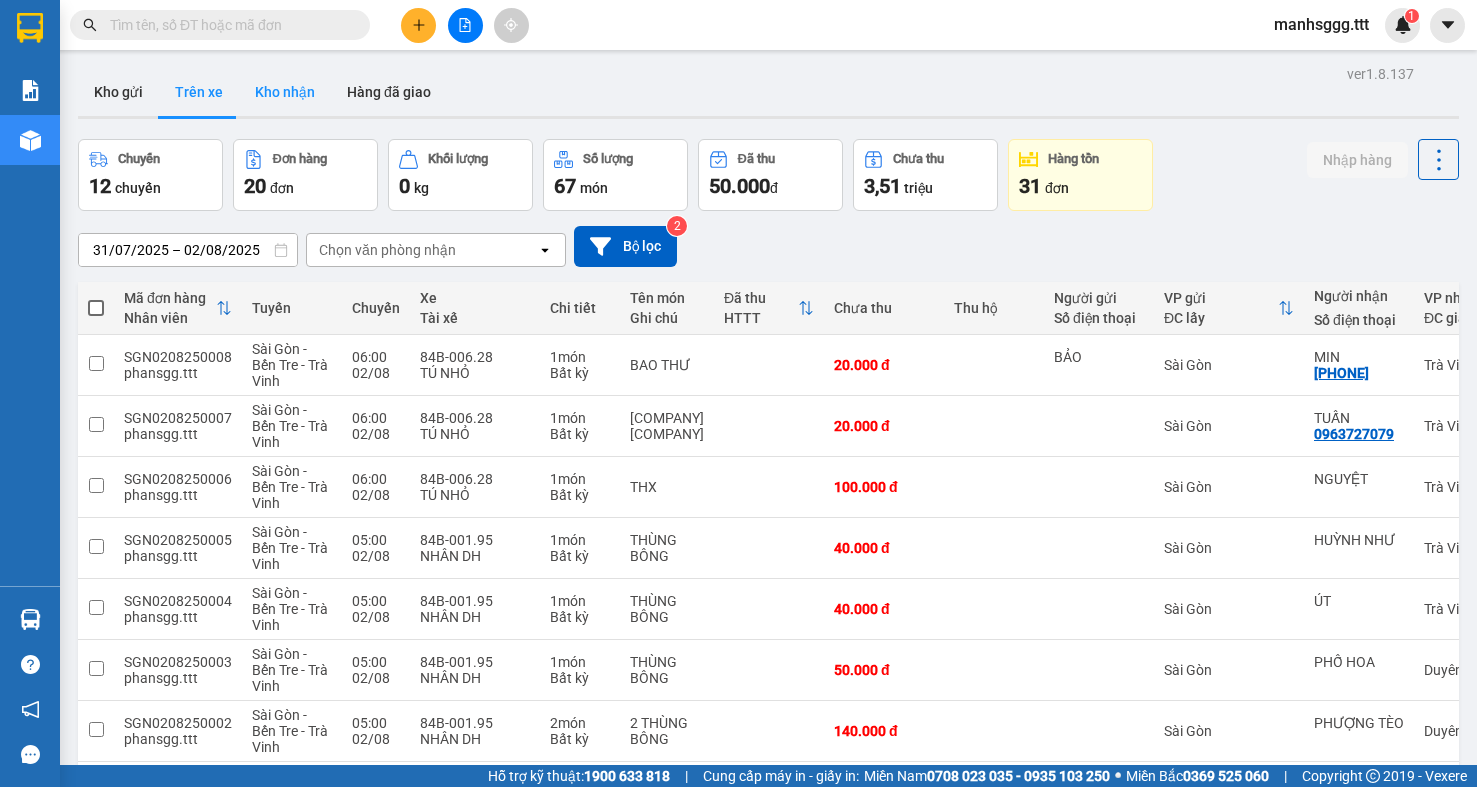 click on "Kho nhận" at bounding box center [285, 92] 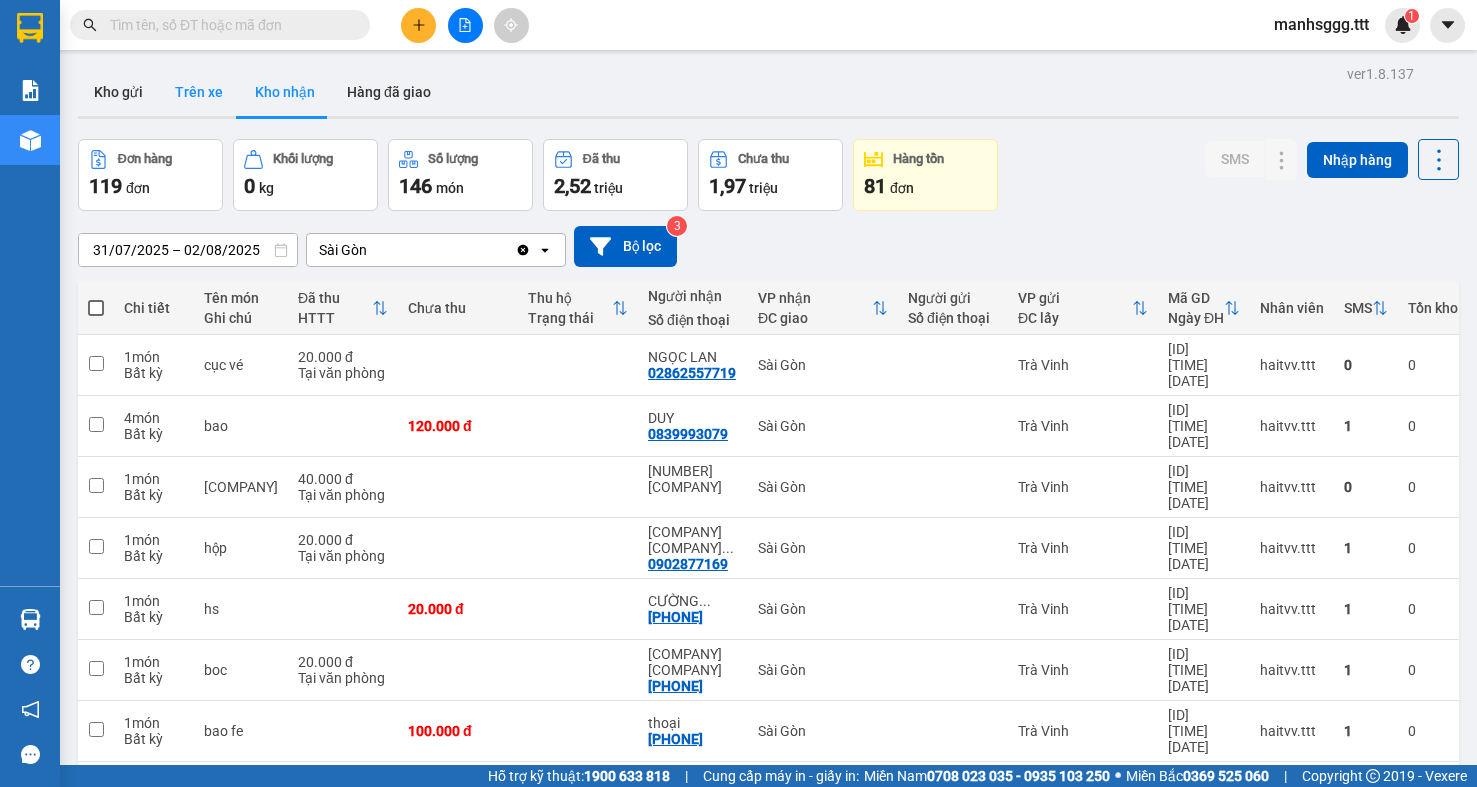 click on "Trên xe" at bounding box center [199, 92] 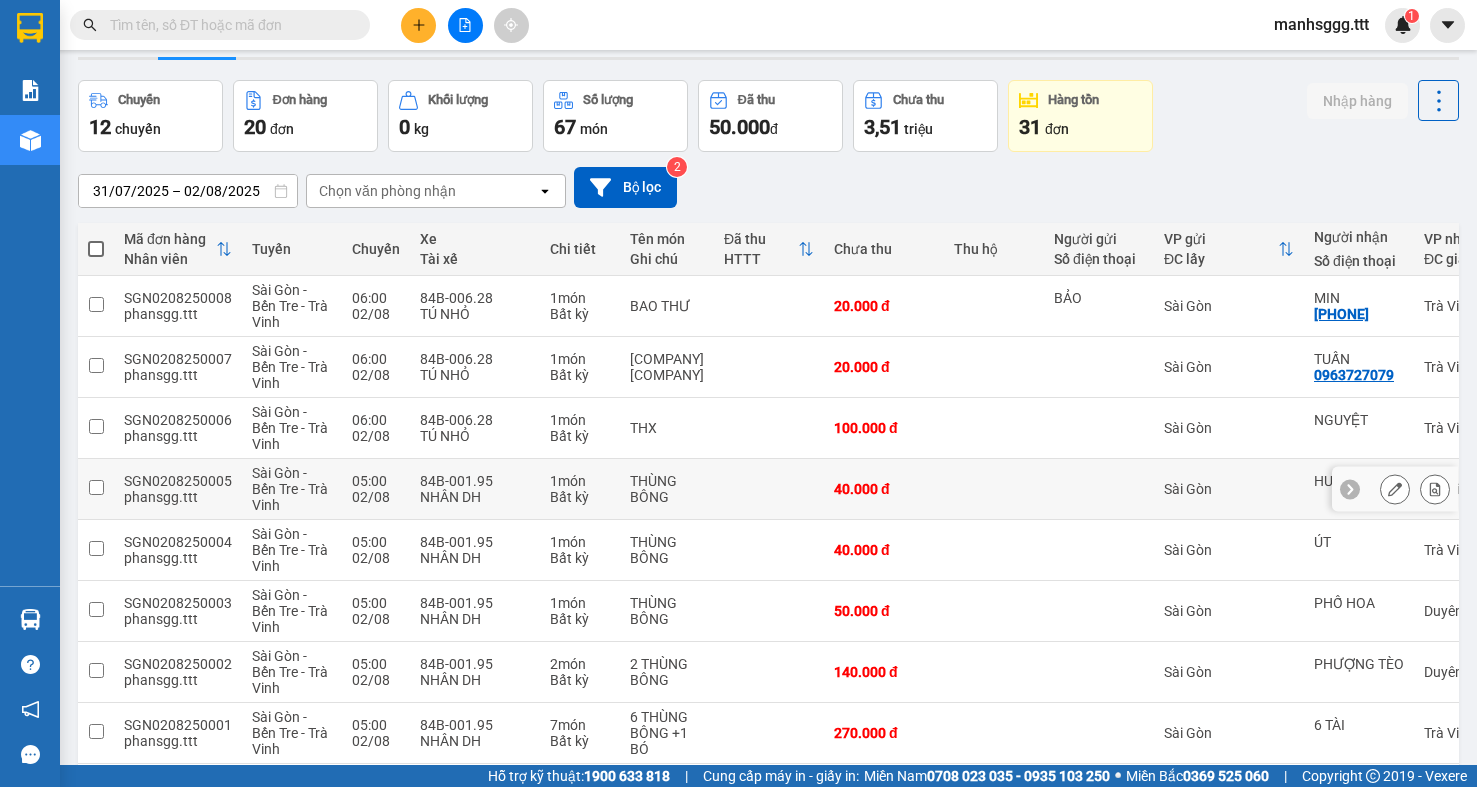scroll, scrollTop: 0, scrollLeft: 0, axis: both 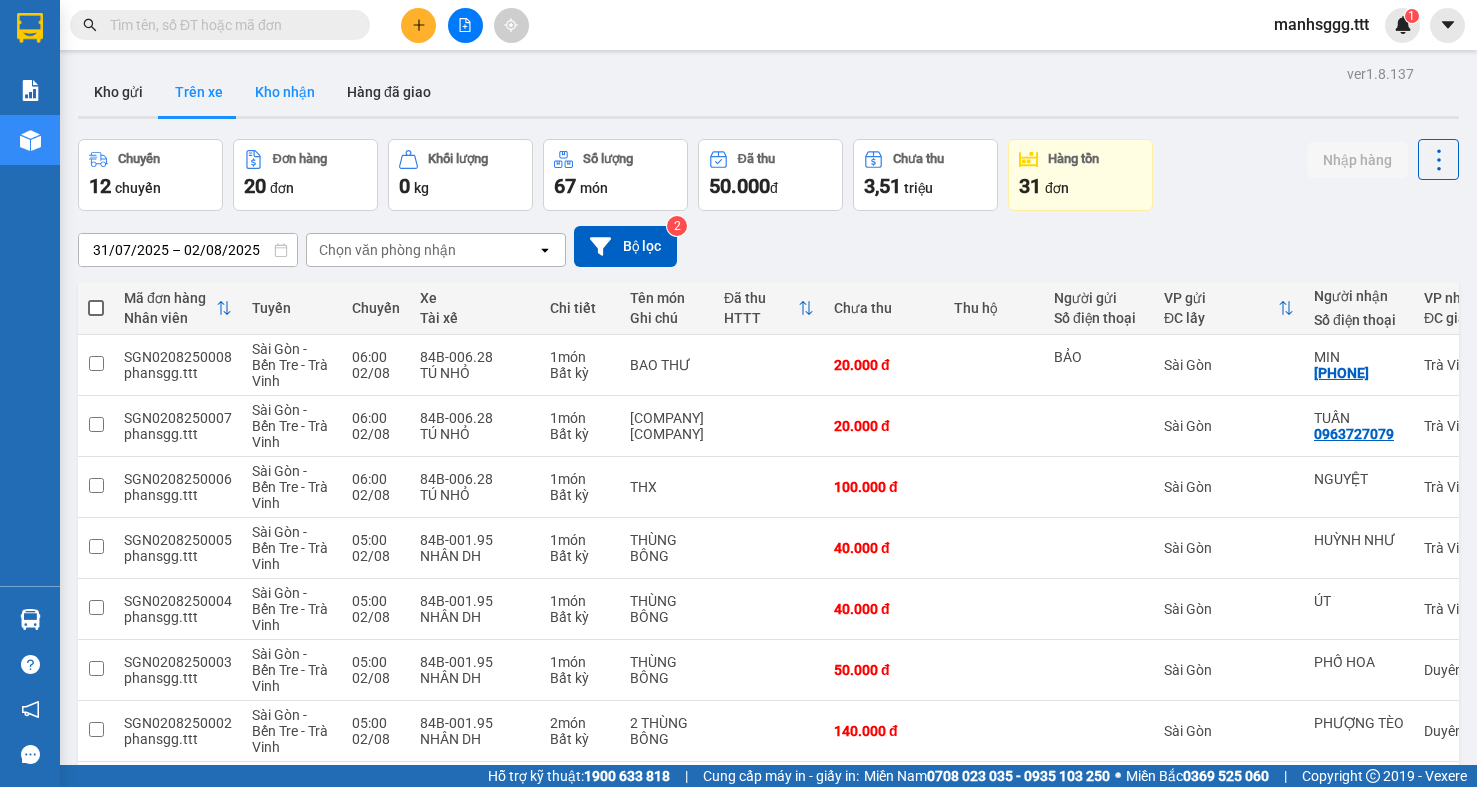 click on "Kho nhận" at bounding box center [285, 92] 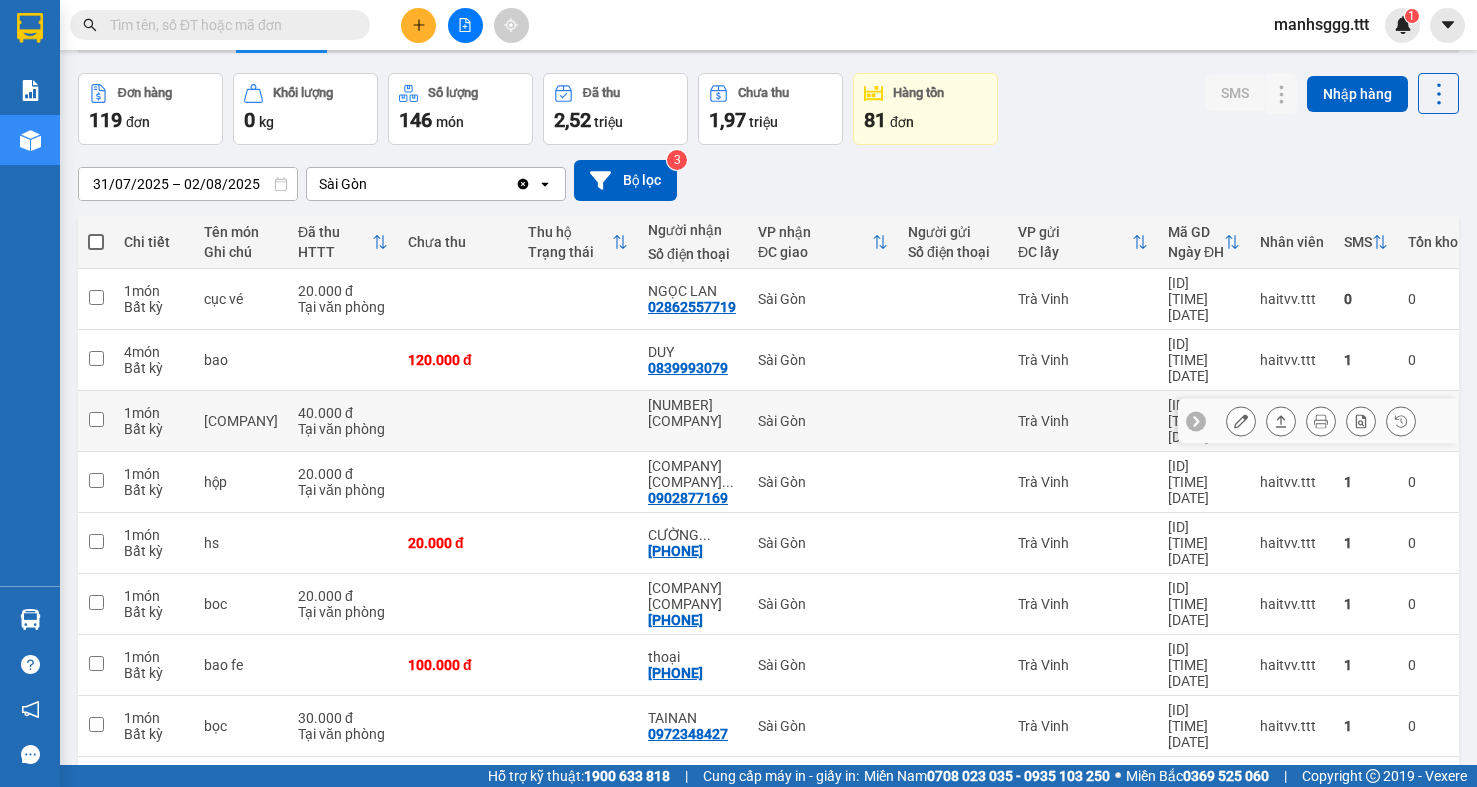 scroll, scrollTop: 119, scrollLeft: 0, axis: vertical 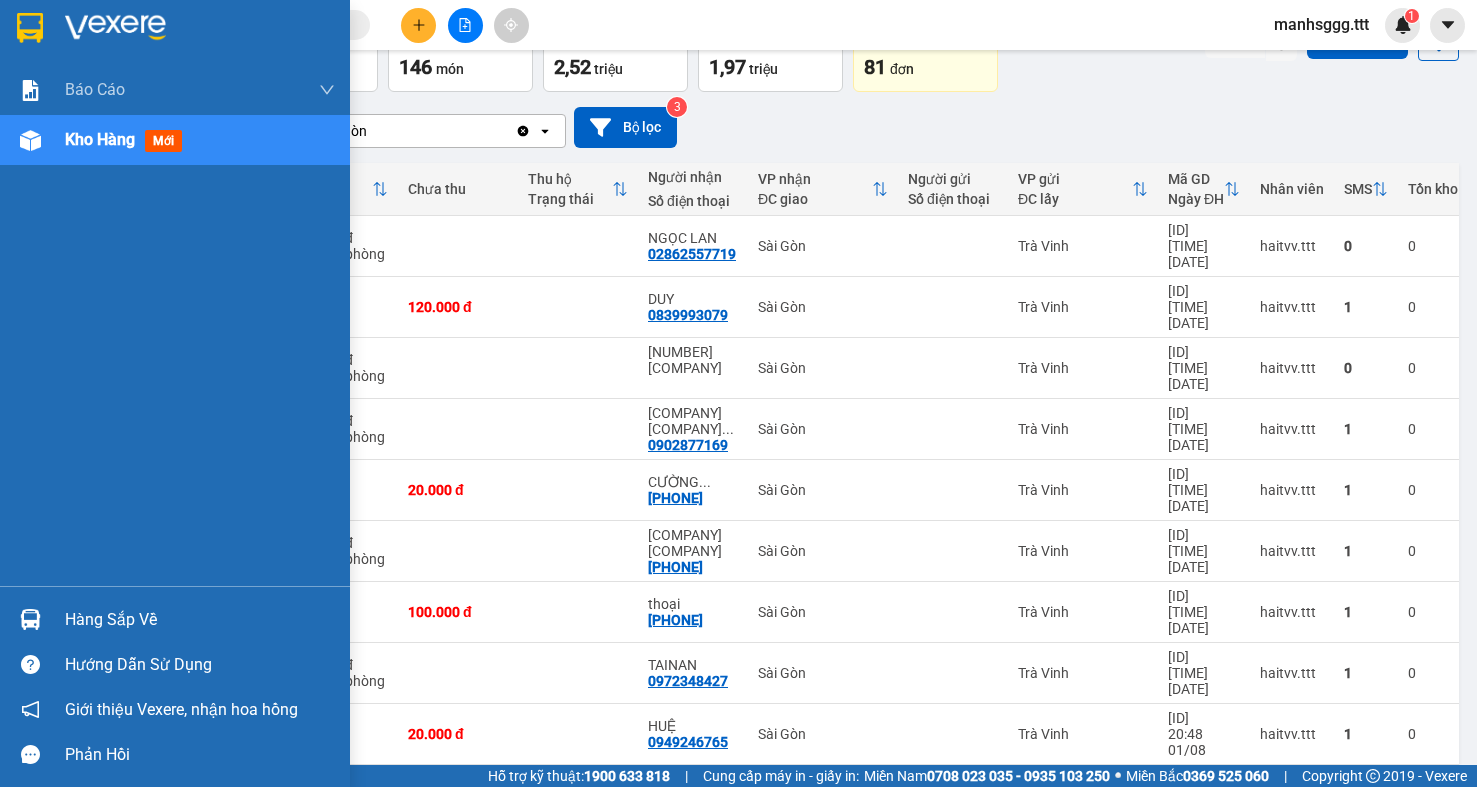 click on "Hàng sắp về" at bounding box center (200, 620) 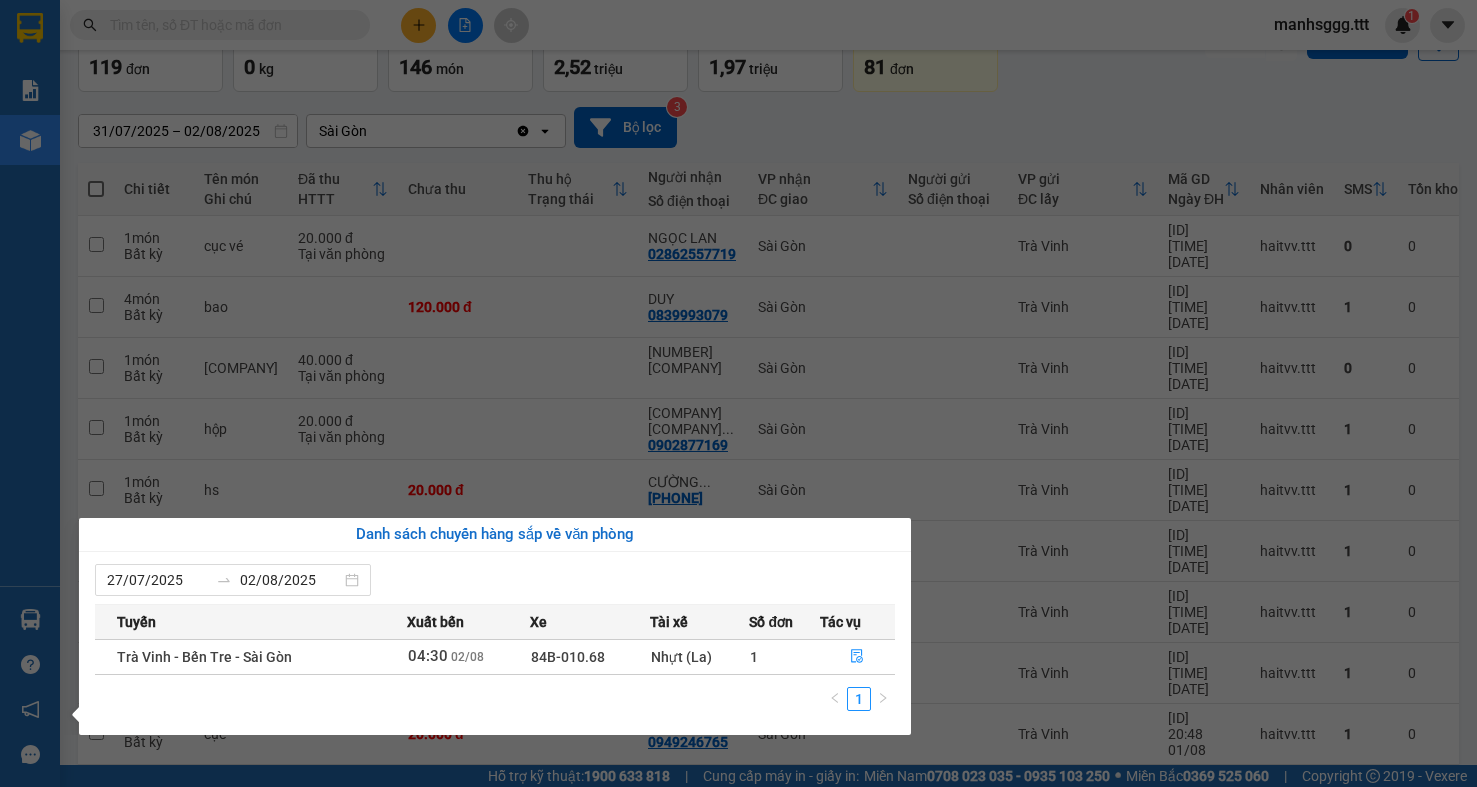 click on "Kết quả tìm kiếm ( 0 ) Bộ lọc No Data manhsggg.ttt 1 Báo cáo Mẫu 1: Báo cáo dòng tiền theo nhân viên (nhân viên) Mẫu 3: Báo cáo dòng tiền theo văn phòng (VP) Kho hàng mới Hàng sắp về Hướng dẫn sử dụng Giới thiệu Vexere, nhận hoa hồng Phản hồi Phần mềm hỗ trợ bạn tốt chứ? ver 1.8.137 Kho gửi Trên xe Kho nhận Hàng đã giao Đơn hàng 119 đơn Khối lượng 0 kg Số lượng 146 món Đã thu 2,52 triệu Chưa thu 1,97 triệu Hàng tồn 81 đơn SMS Nhập hàng [DATE] – [DATE] Press the down arrow key to interact with the calendar and select a date. Press the escape button to close the calendar. Selected date range is from [DATE] to [DATE]. Sài Gòn Clear value open Bộ lọc 3 Chi tiết Tên món Ghi chú Đã thu HTTT Chưa thu Thu hộ Trạng thái Người nhận Số điện thoại VP nhận ĐC giao Người gửi Số điện thoại VP gửi ĐC lấy Mã GD Ngày ĐH SMS 1 0" at bounding box center [738, 393] 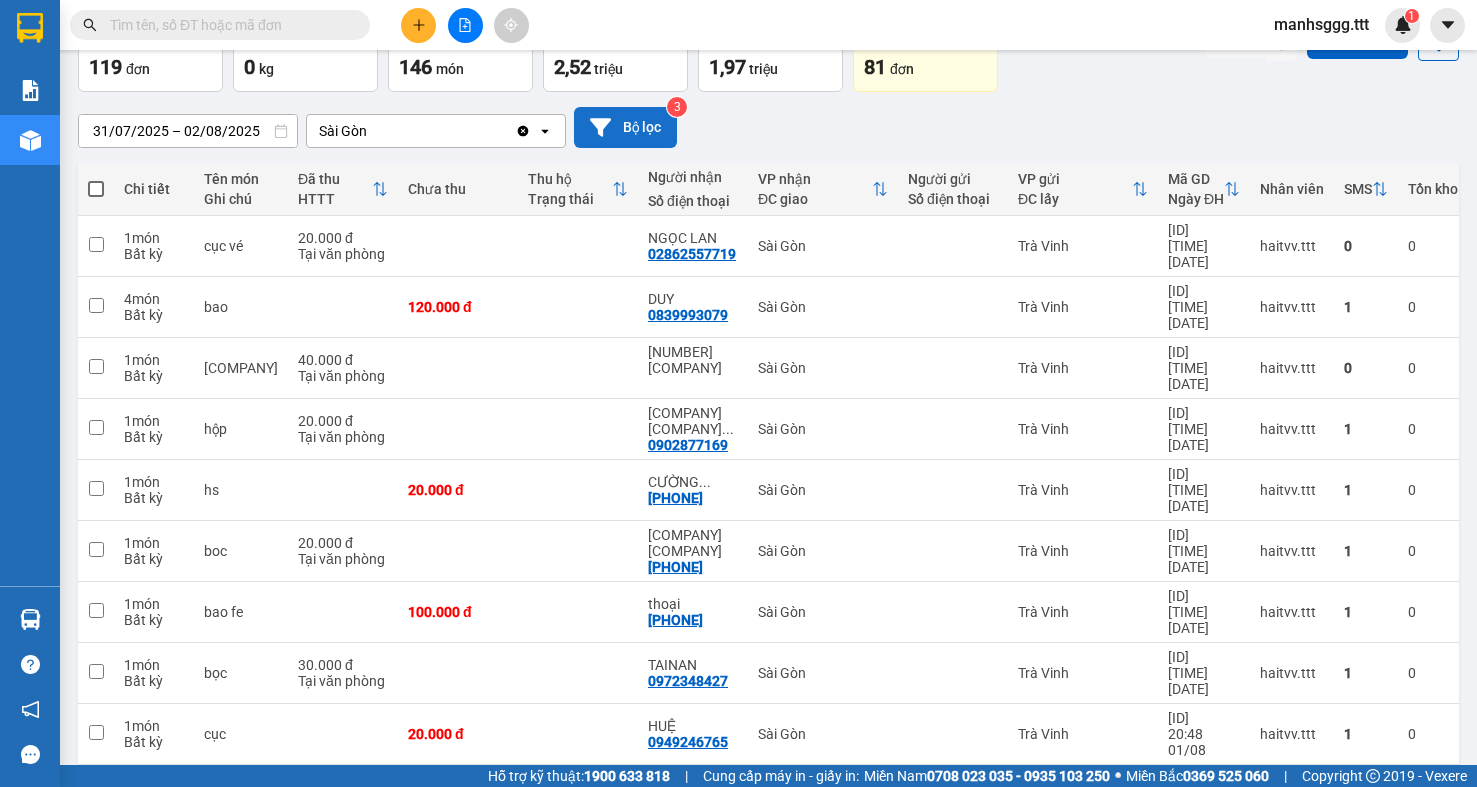 click on "Bộ lọc" at bounding box center [625, 127] 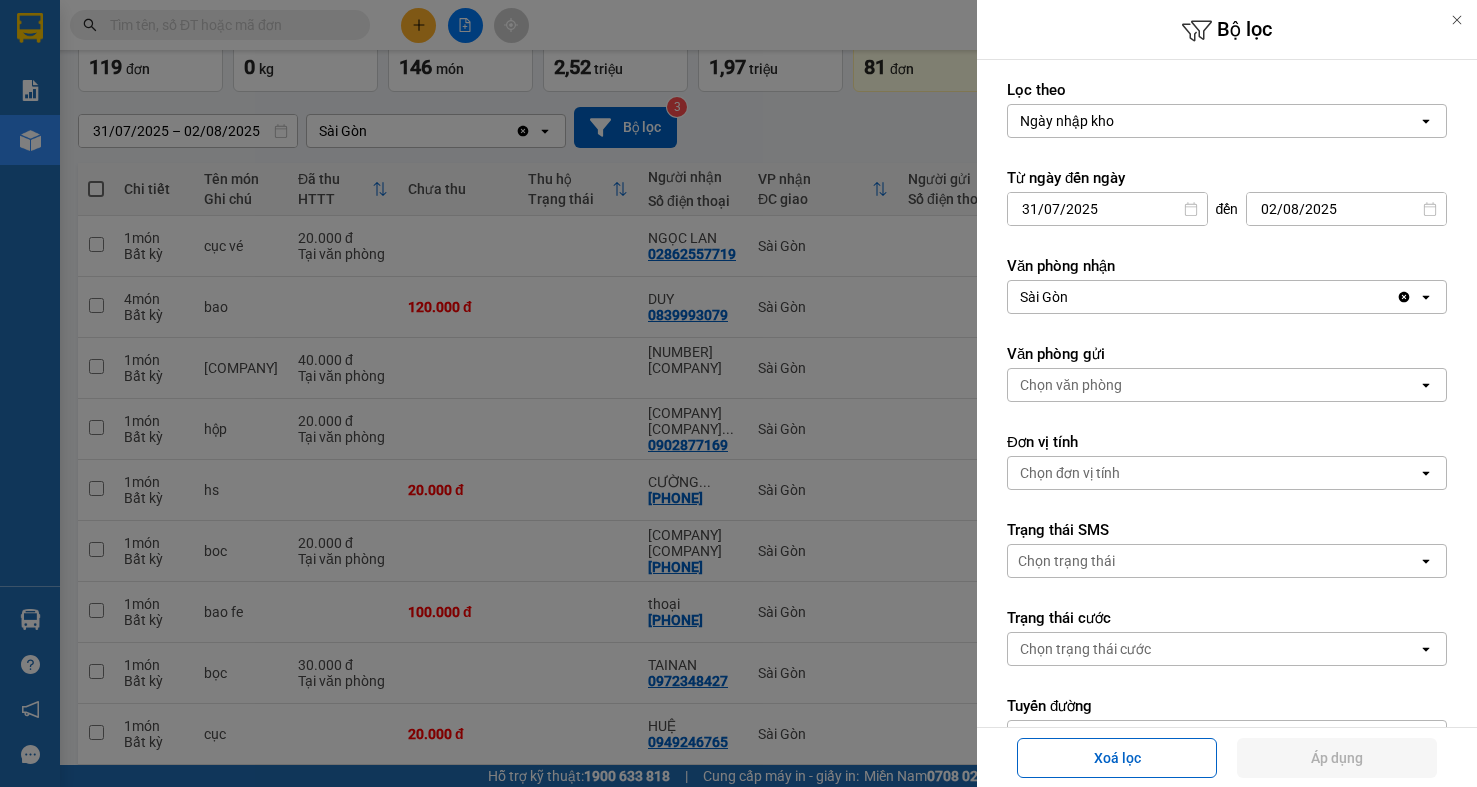 click at bounding box center [738, 393] 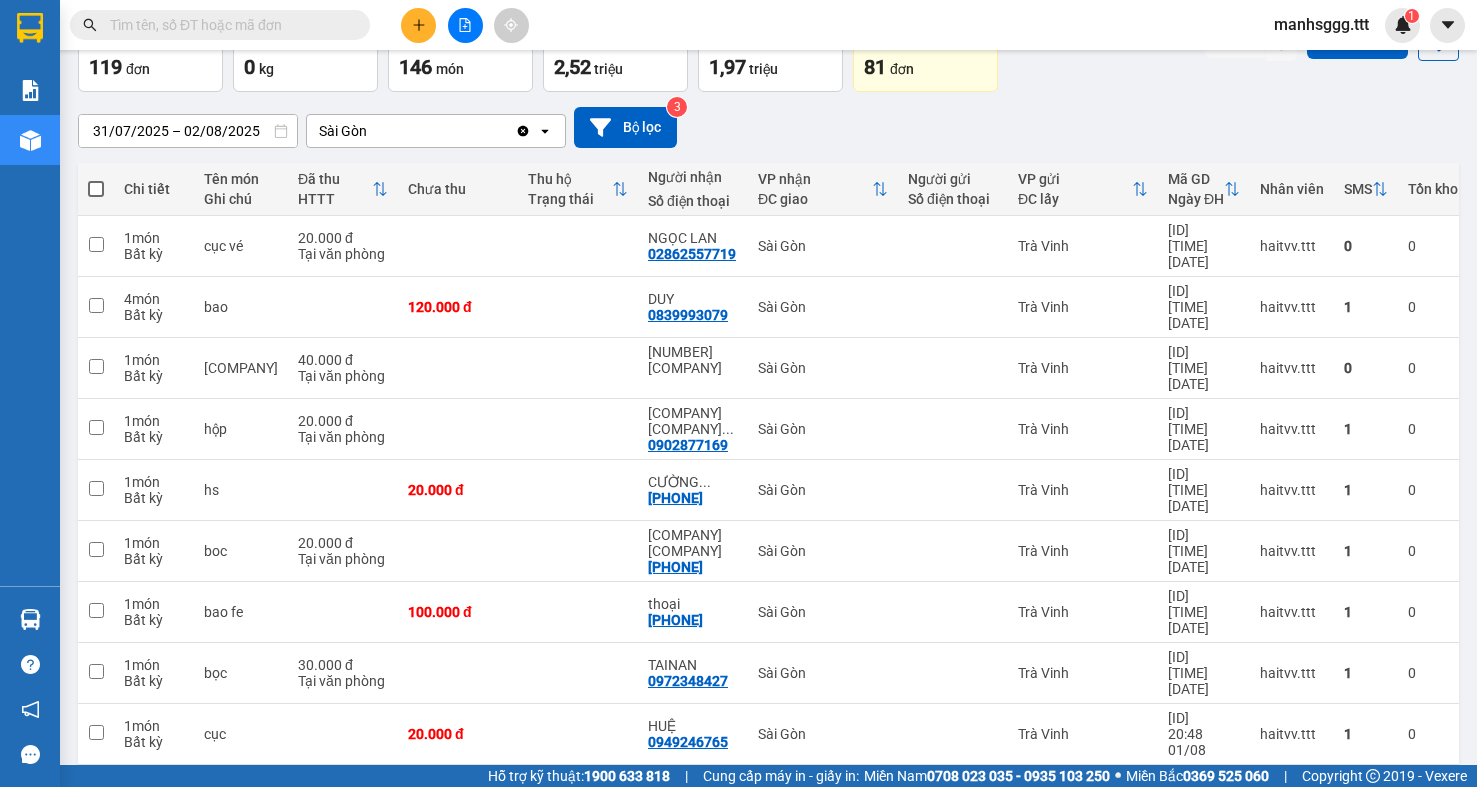 click on "2" at bounding box center (1066, 858) 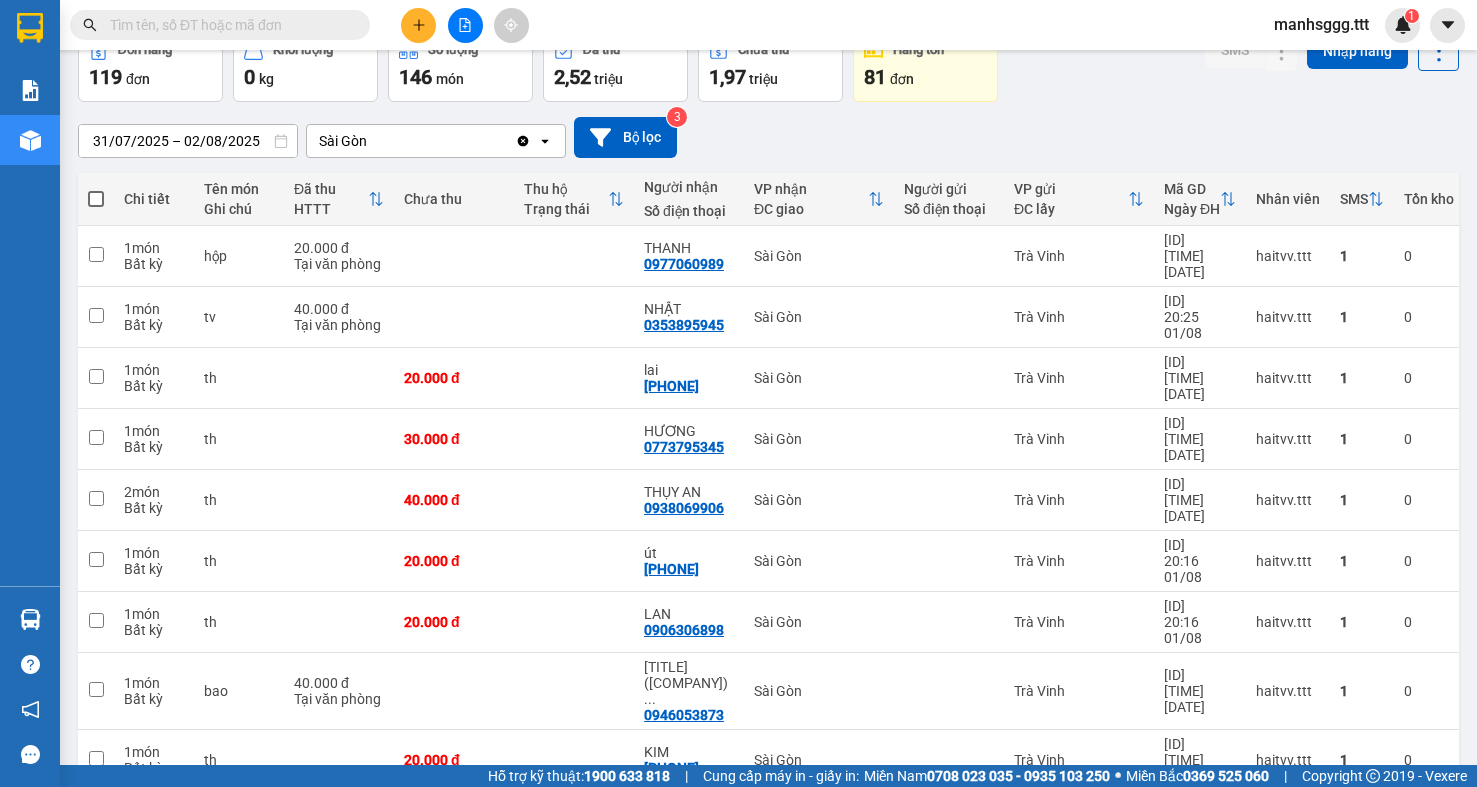 scroll, scrollTop: 119, scrollLeft: 0, axis: vertical 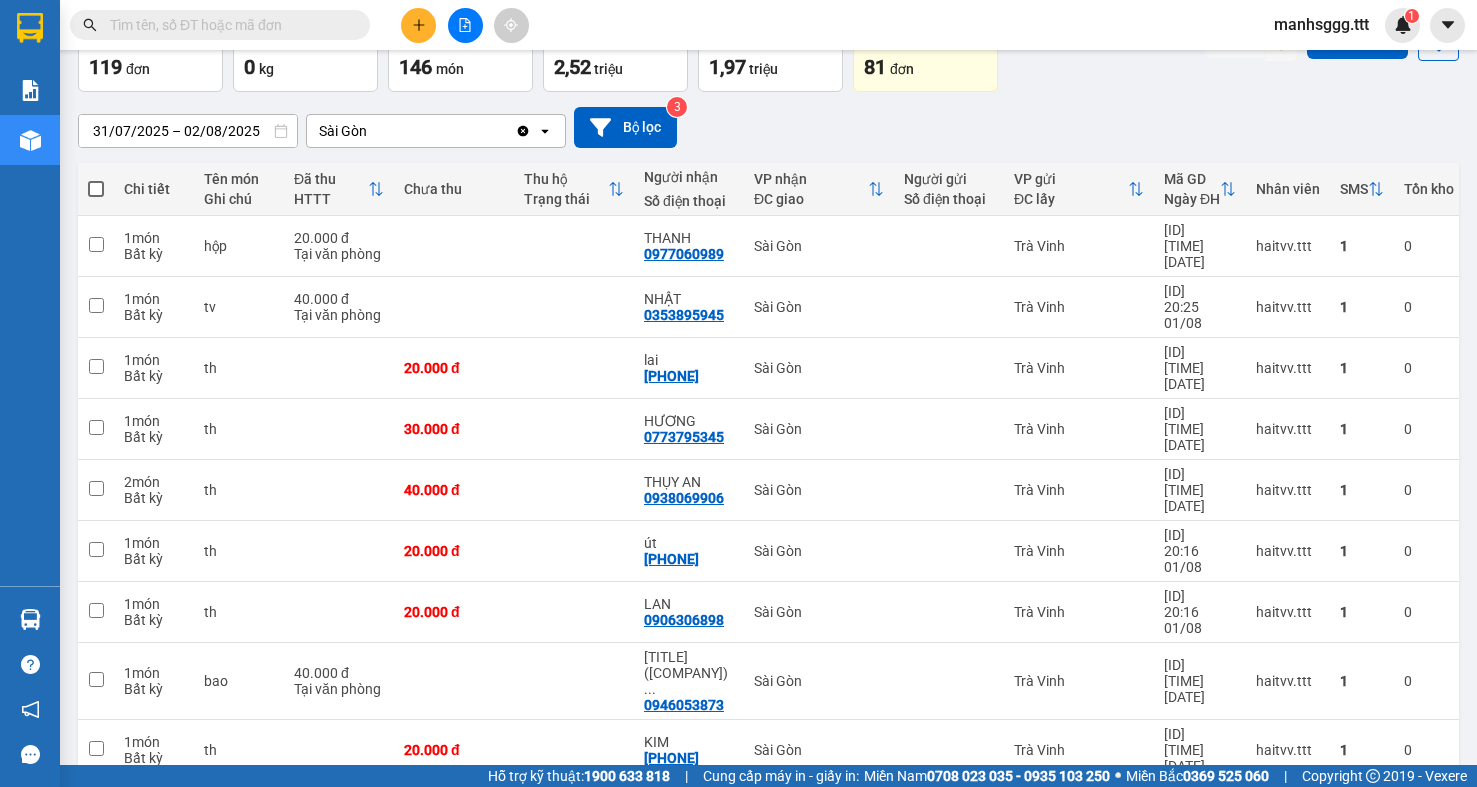 click at bounding box center (961, 874) 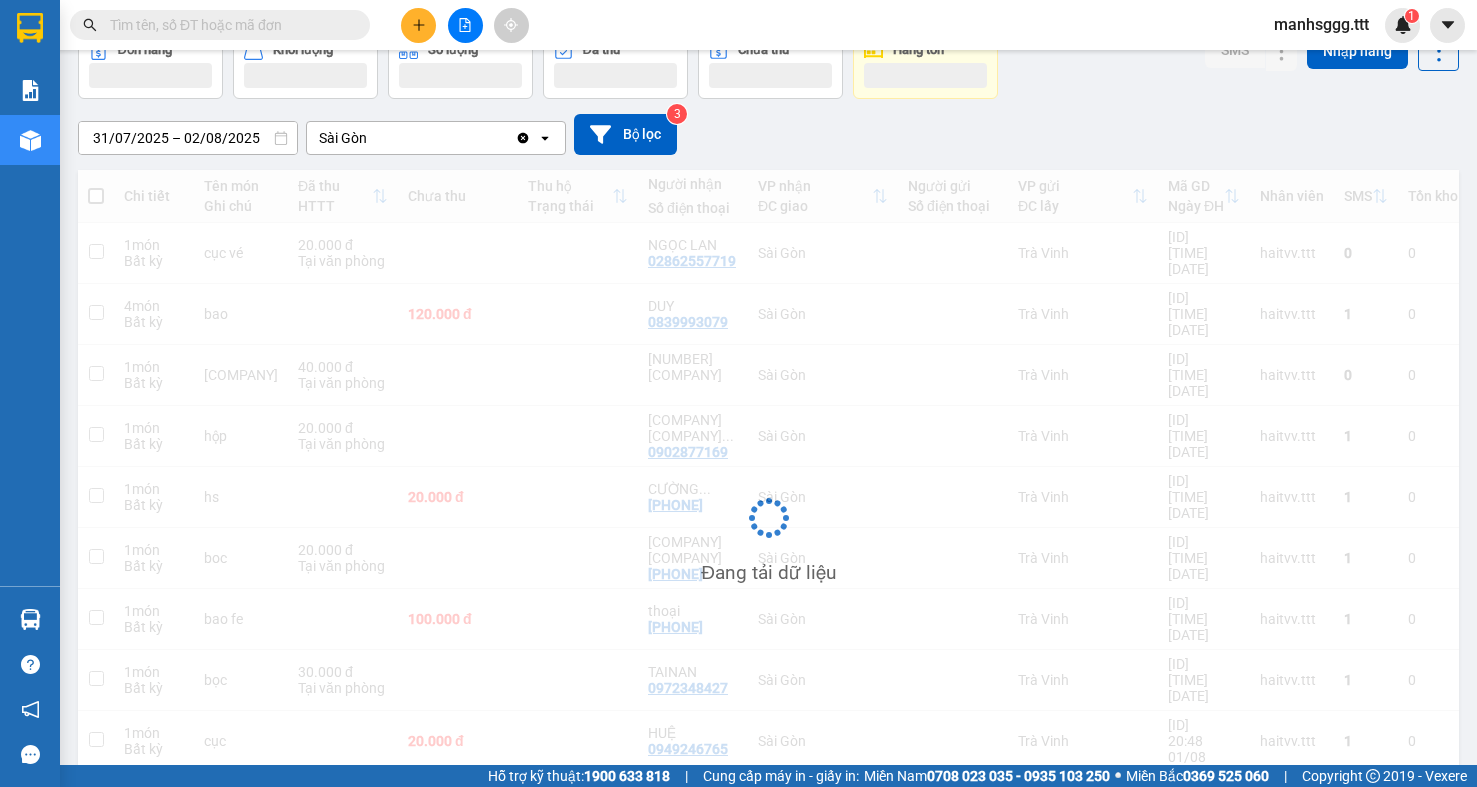 scroll, scrollTop: 119, scrollLeft: 0, axis: vertical 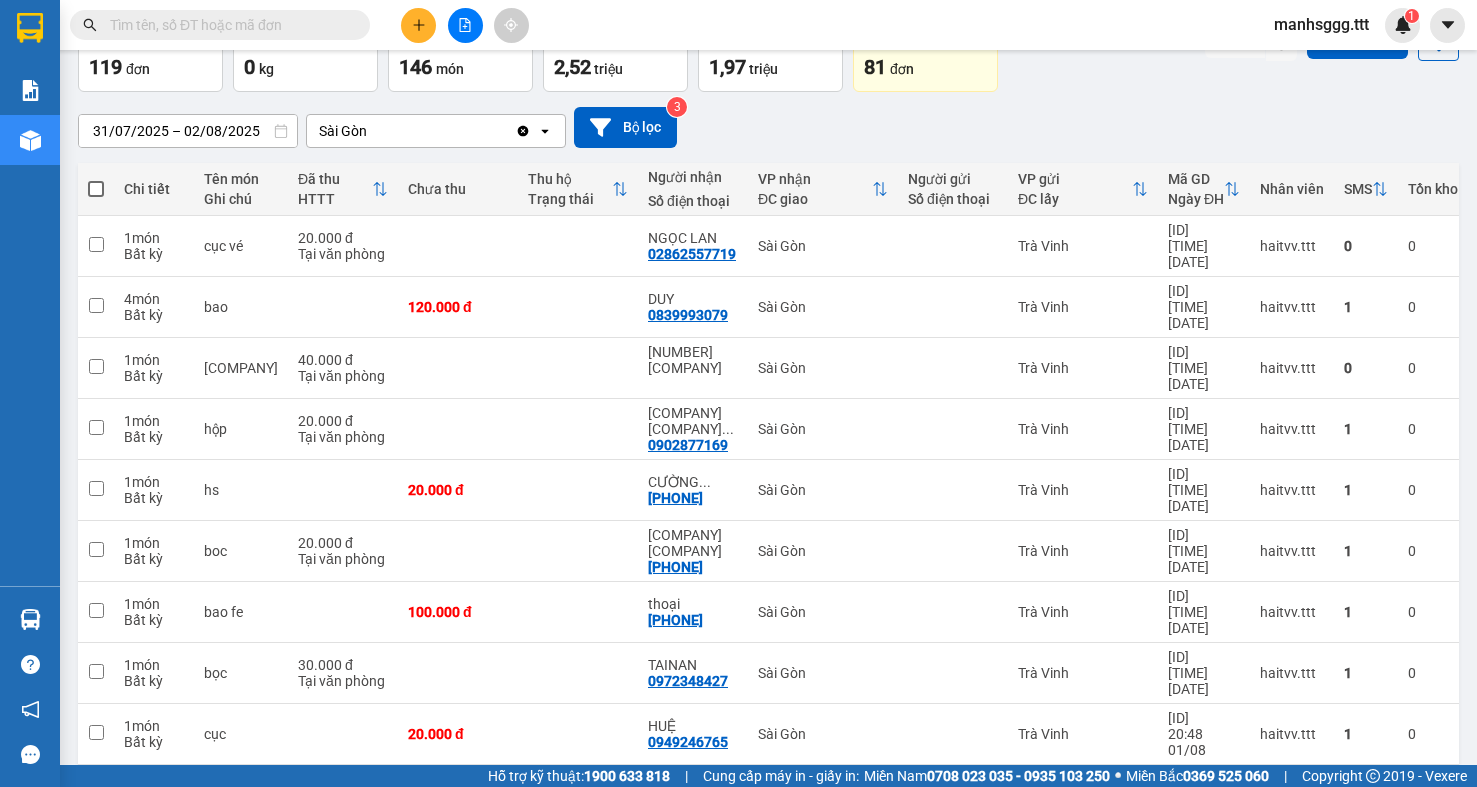 click on "manhsggg.ttt" at bounding box center [1321, 24] 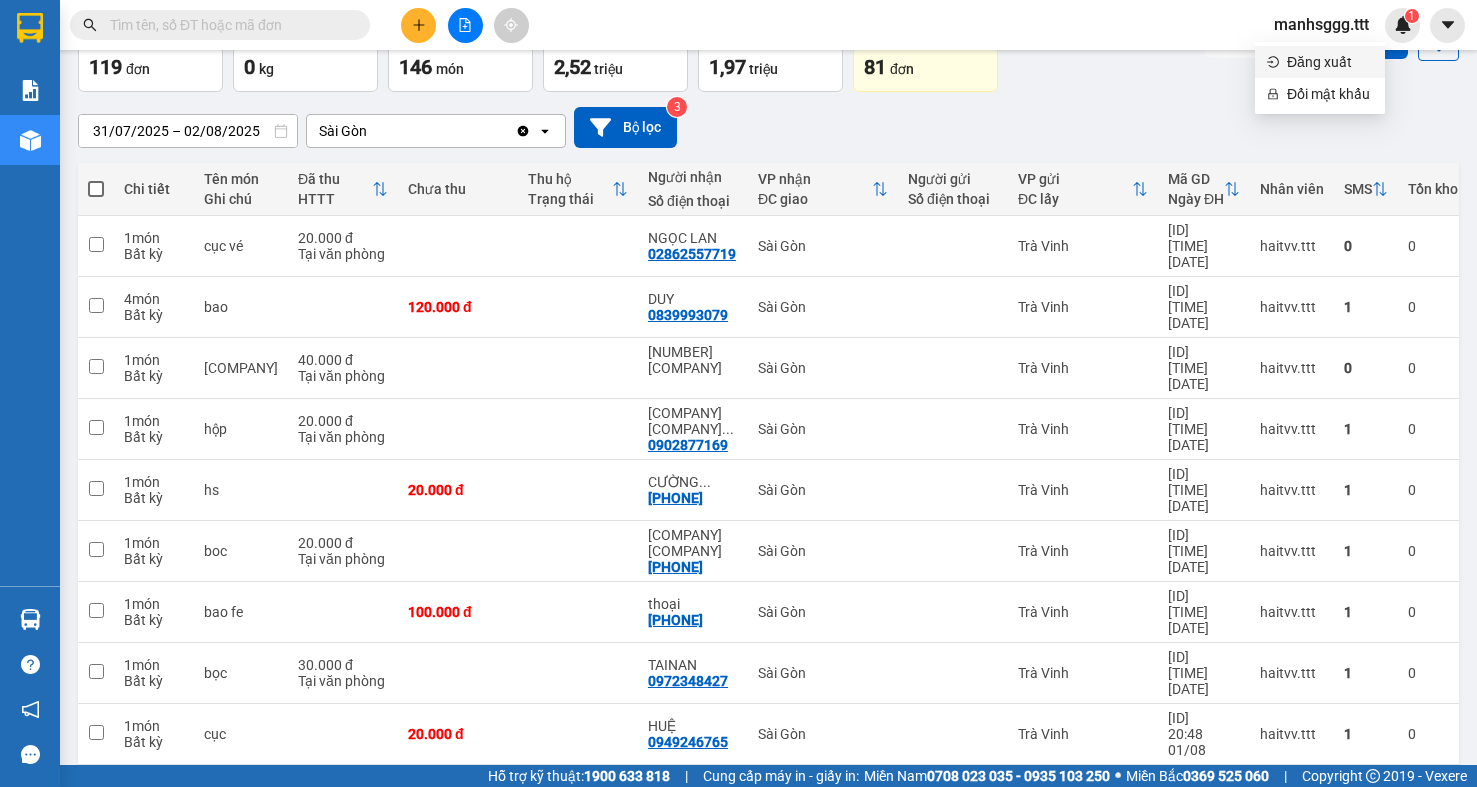 click on "Đăng xuất" at bounding box center [1330, 62] 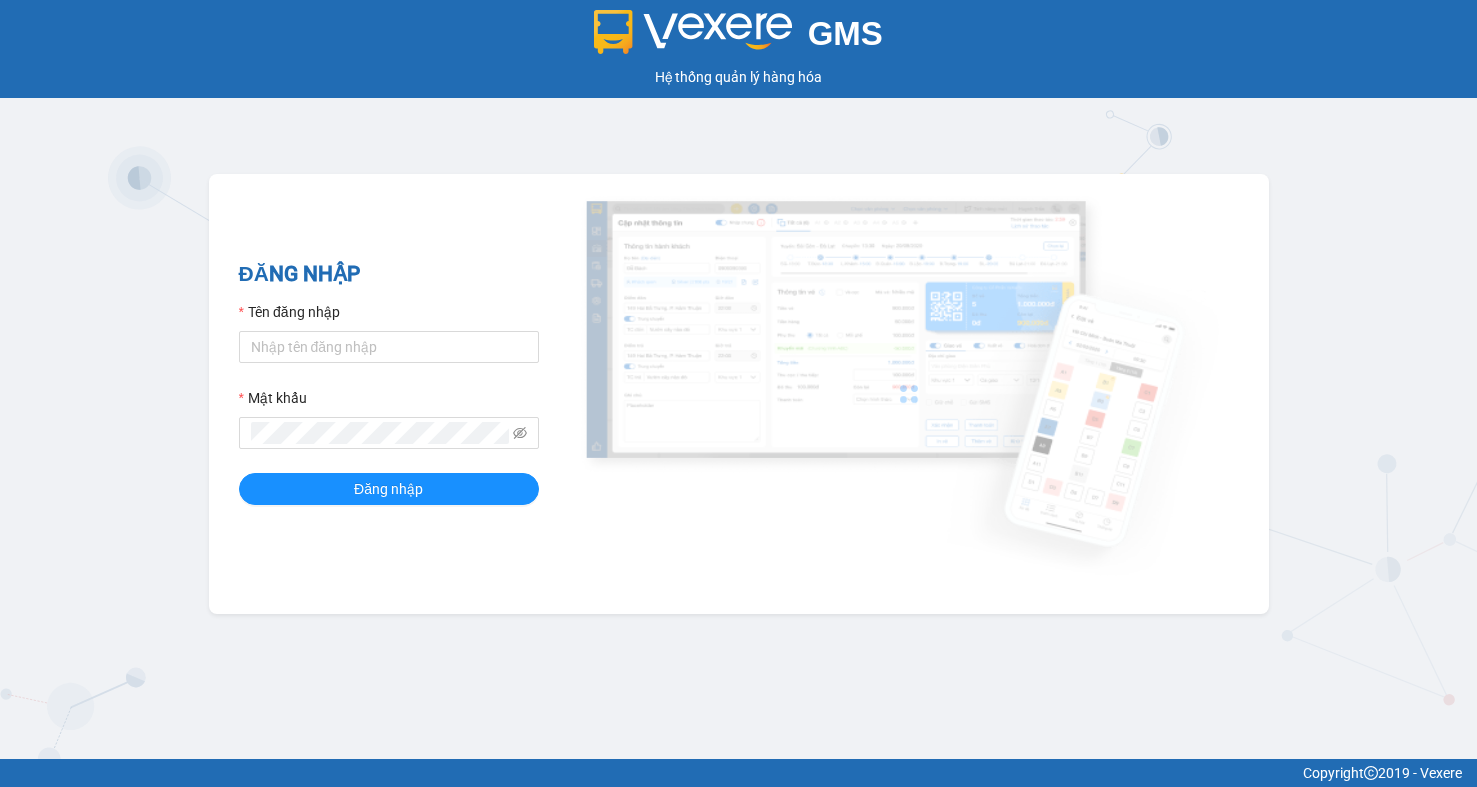 scroll, scrollTop: 0, scrollLeft: 0, axis: both 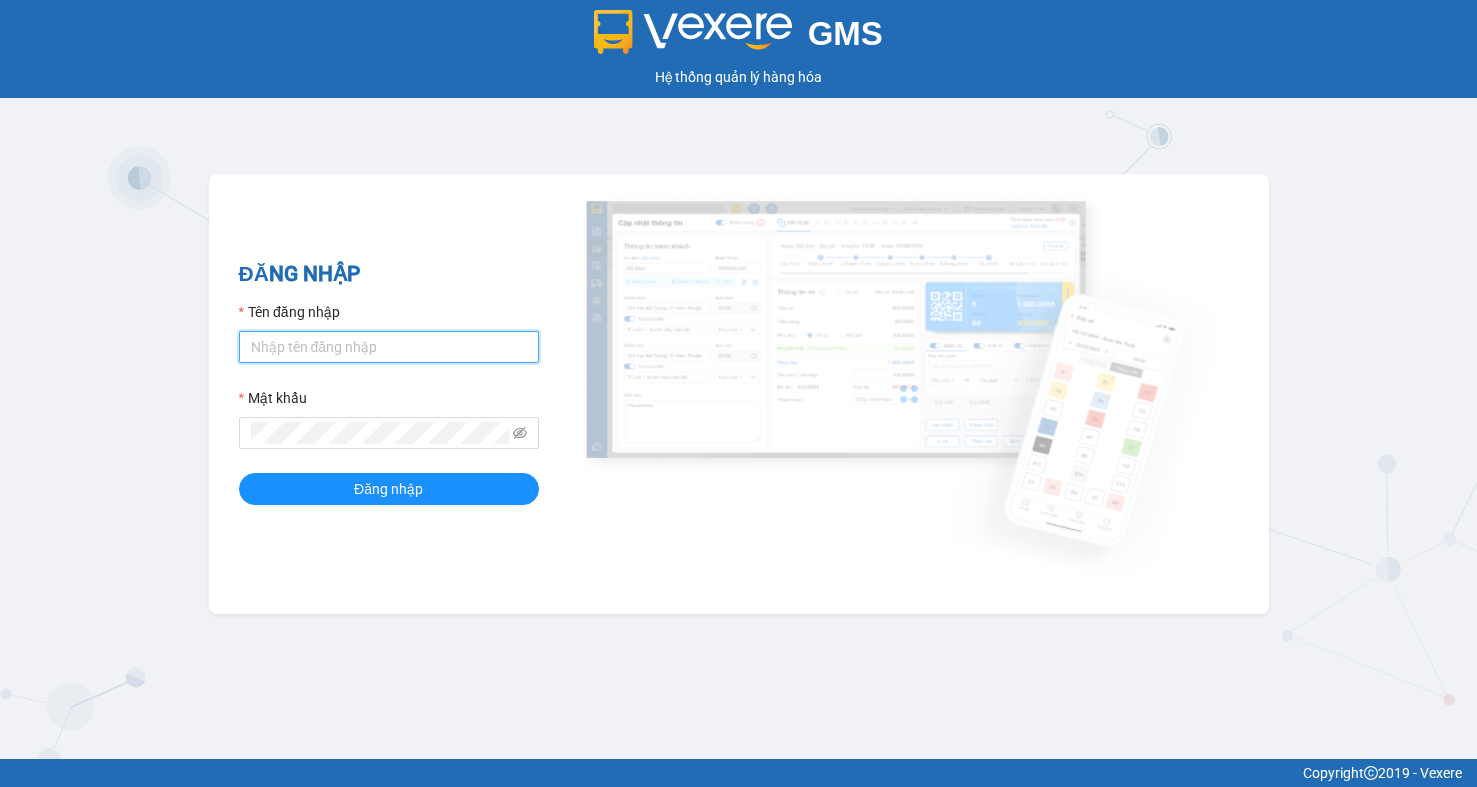 type on "manhsggg.ttt" 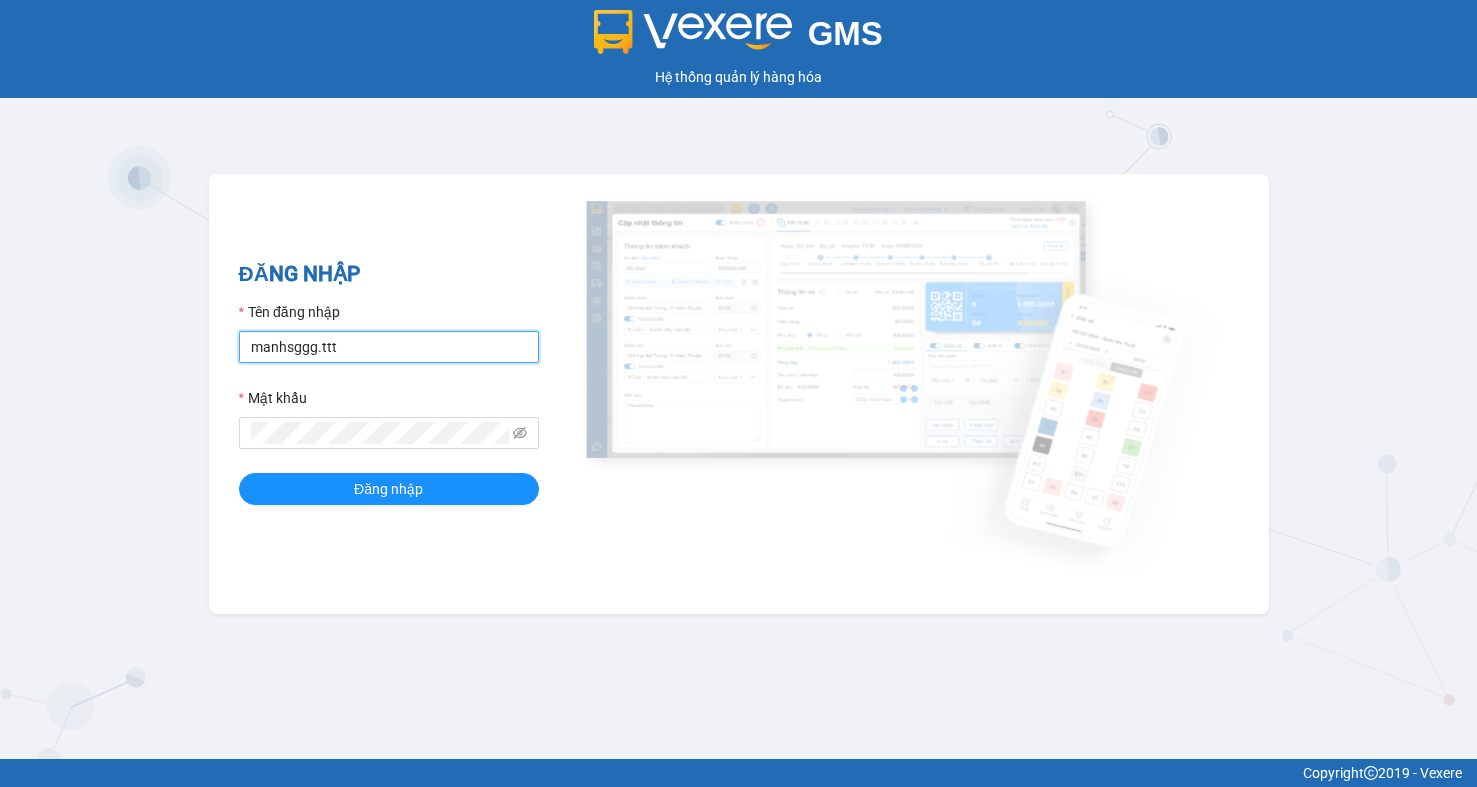 click on "manhsggg.ttt" at bounding box center [389, 347] 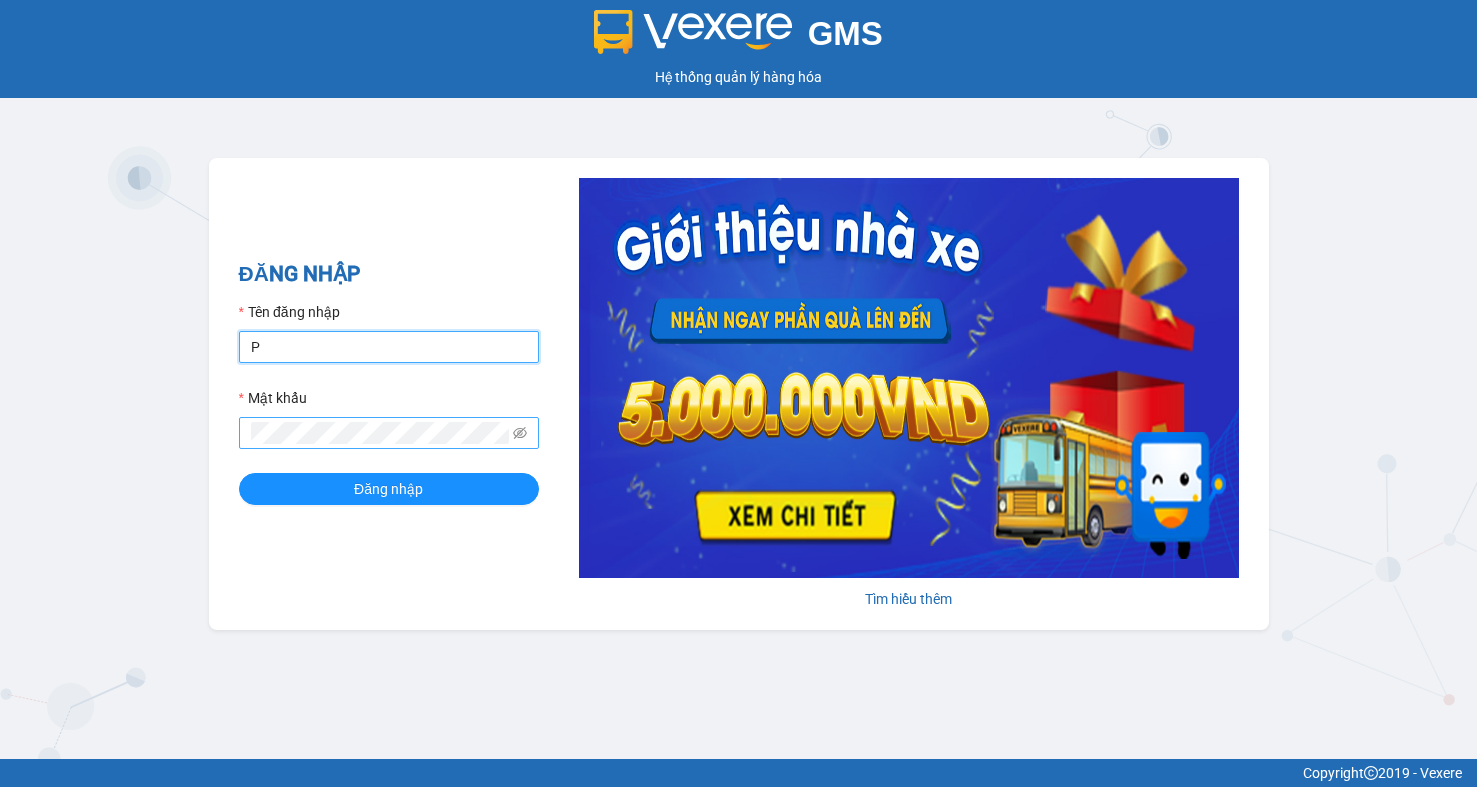 type on "phansgg.ttt" 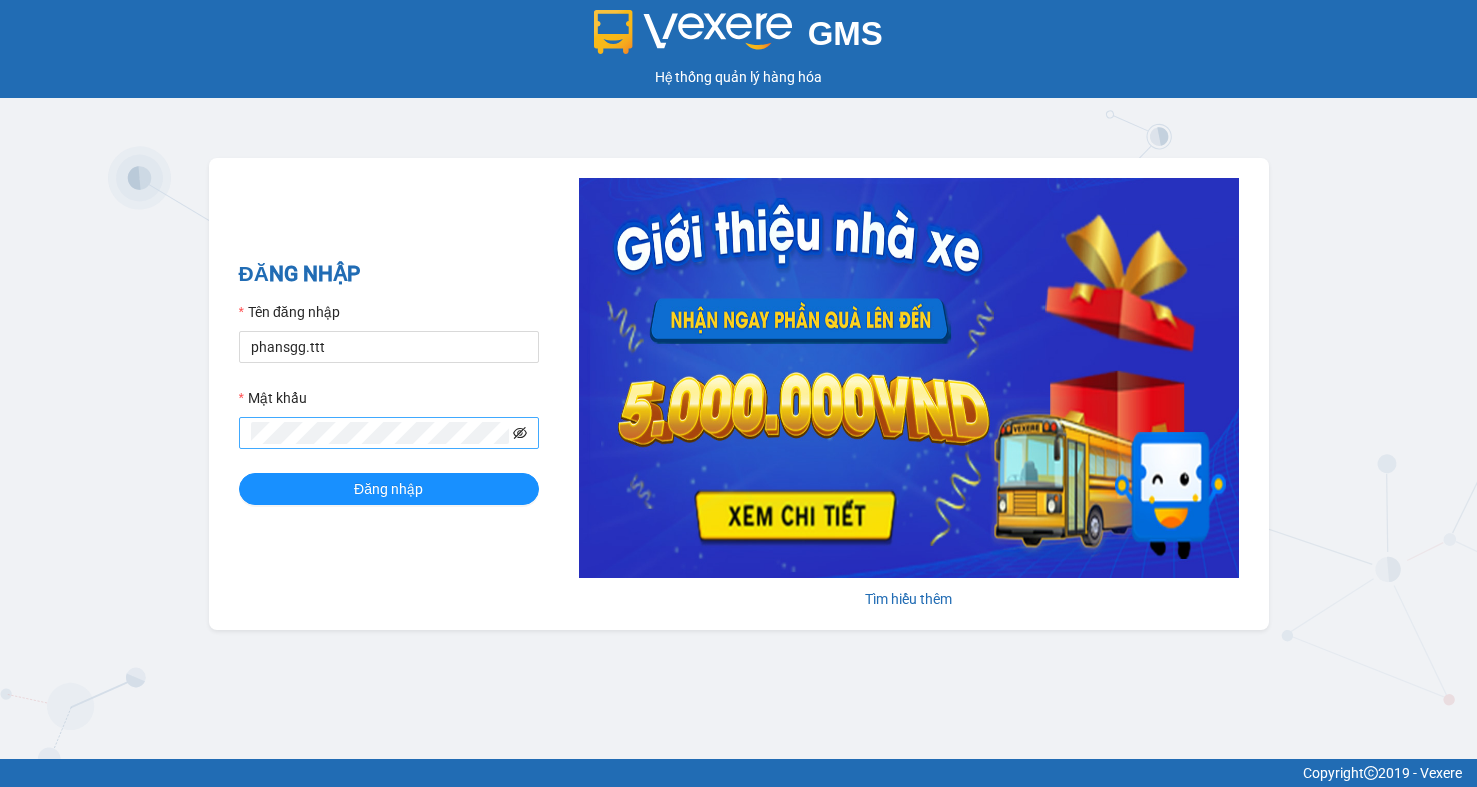 click 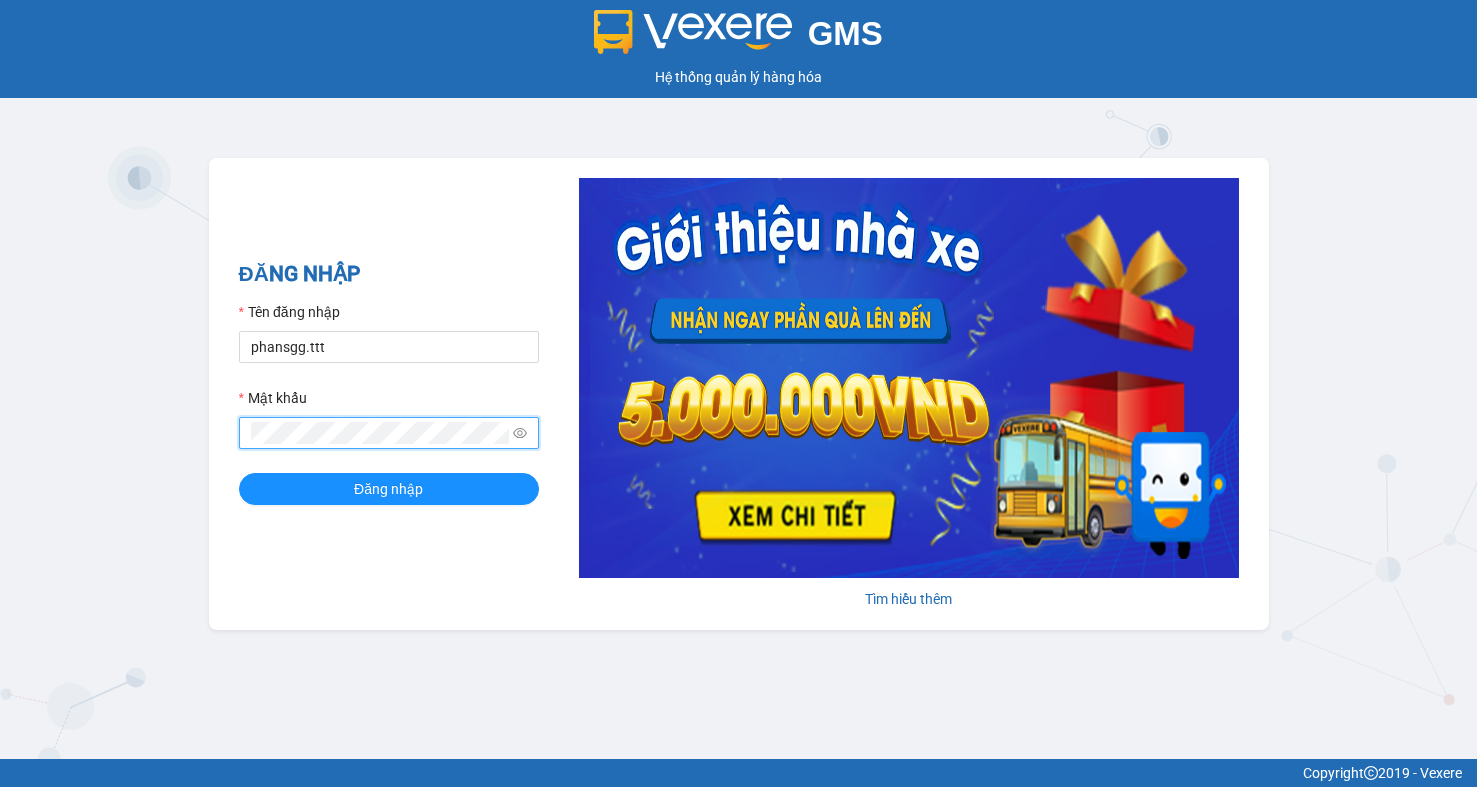 click on "Đăng nhập" at bounding box center [389, 489] 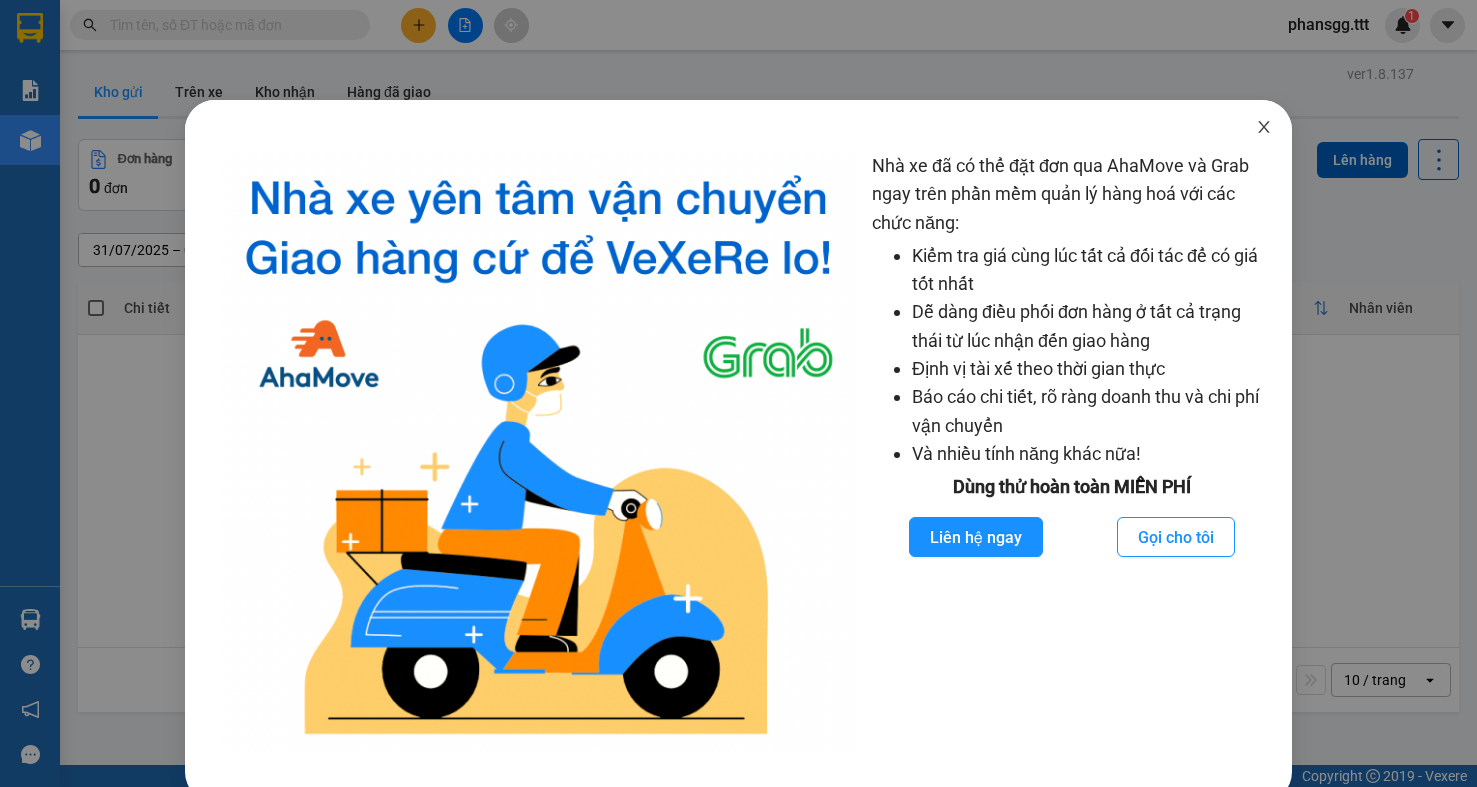 click at bounding box center [1264, 128] 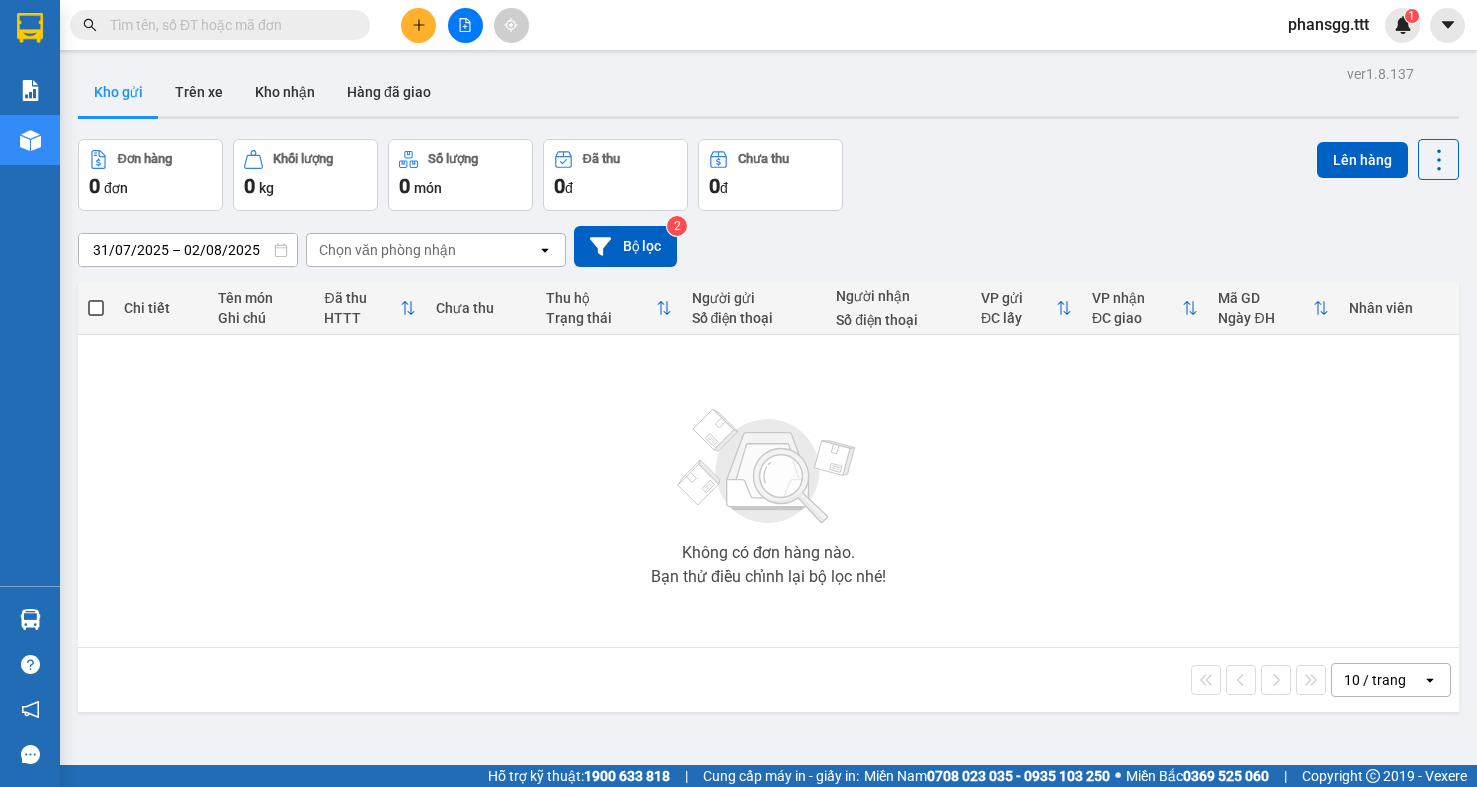 click at bounding box center [228, 25] 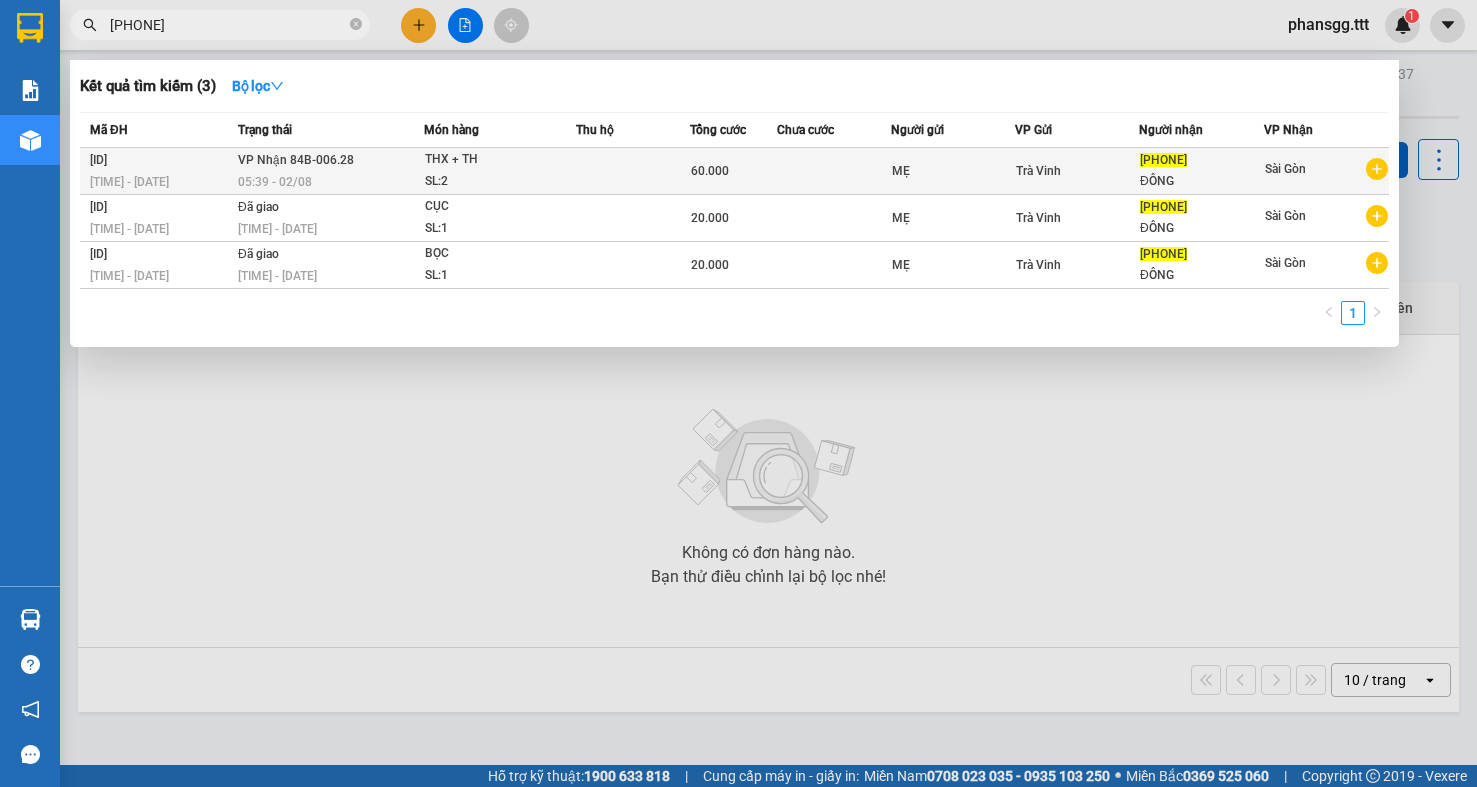 type on "0932621294" 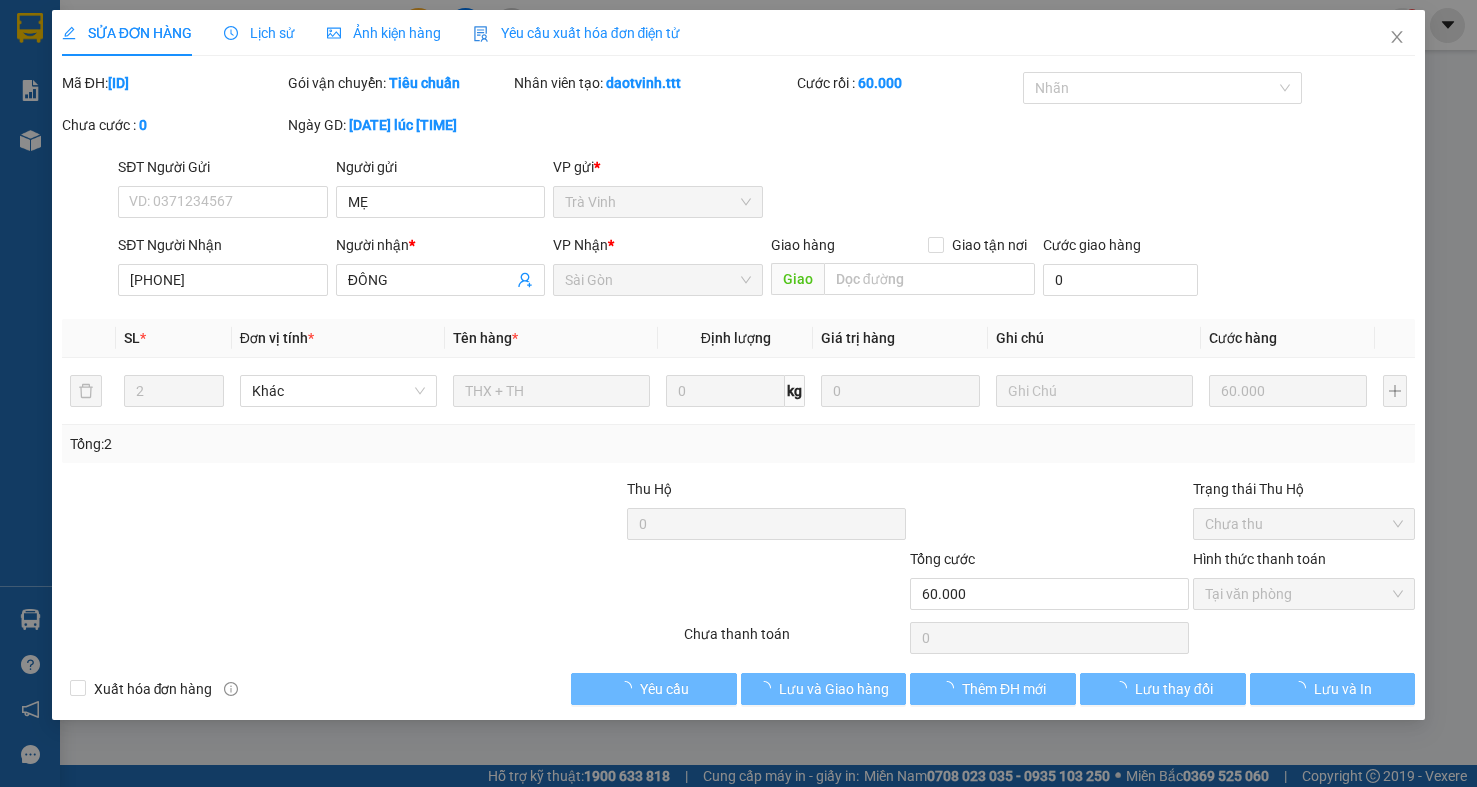 type on "MẸ" 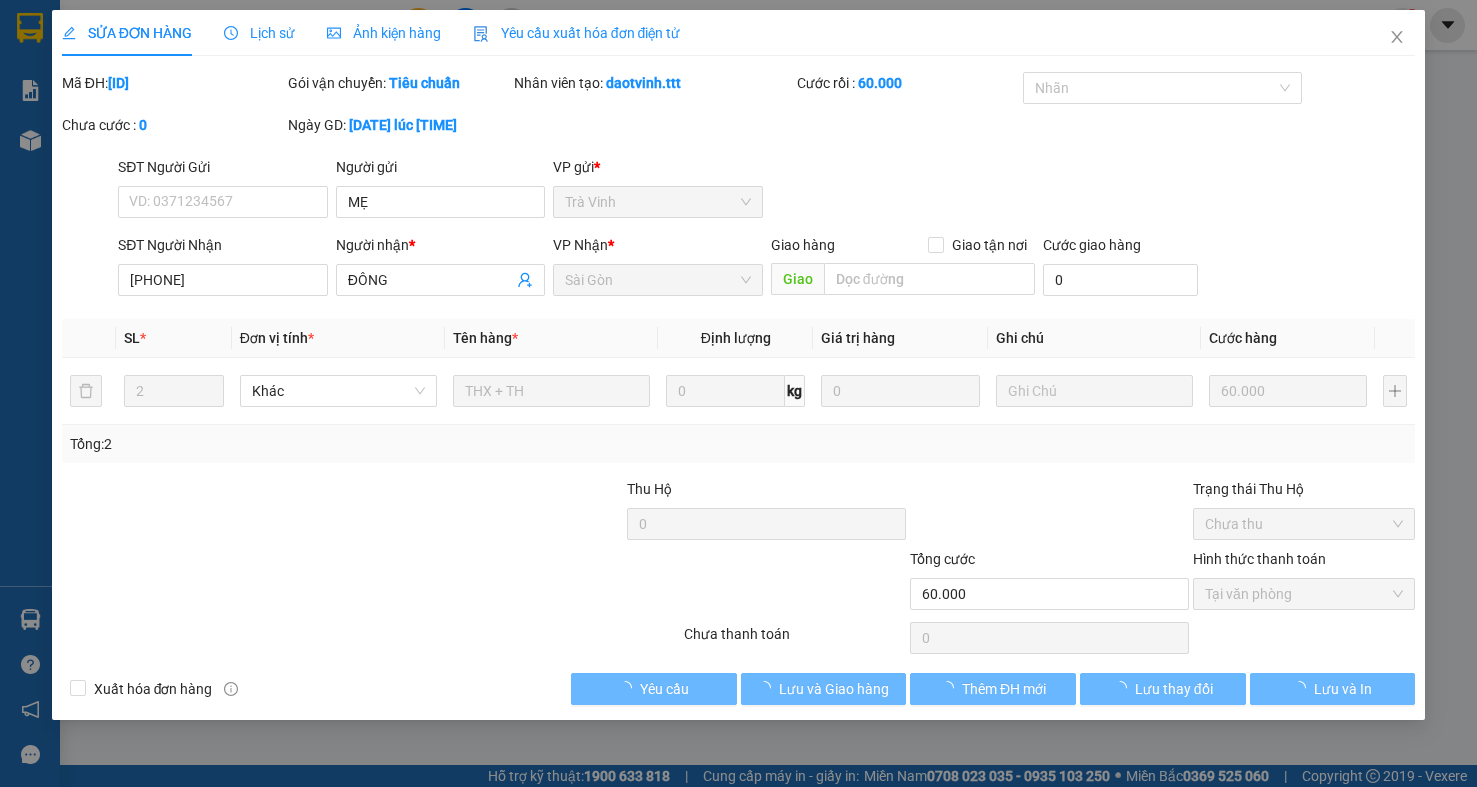 type on "0932621294" 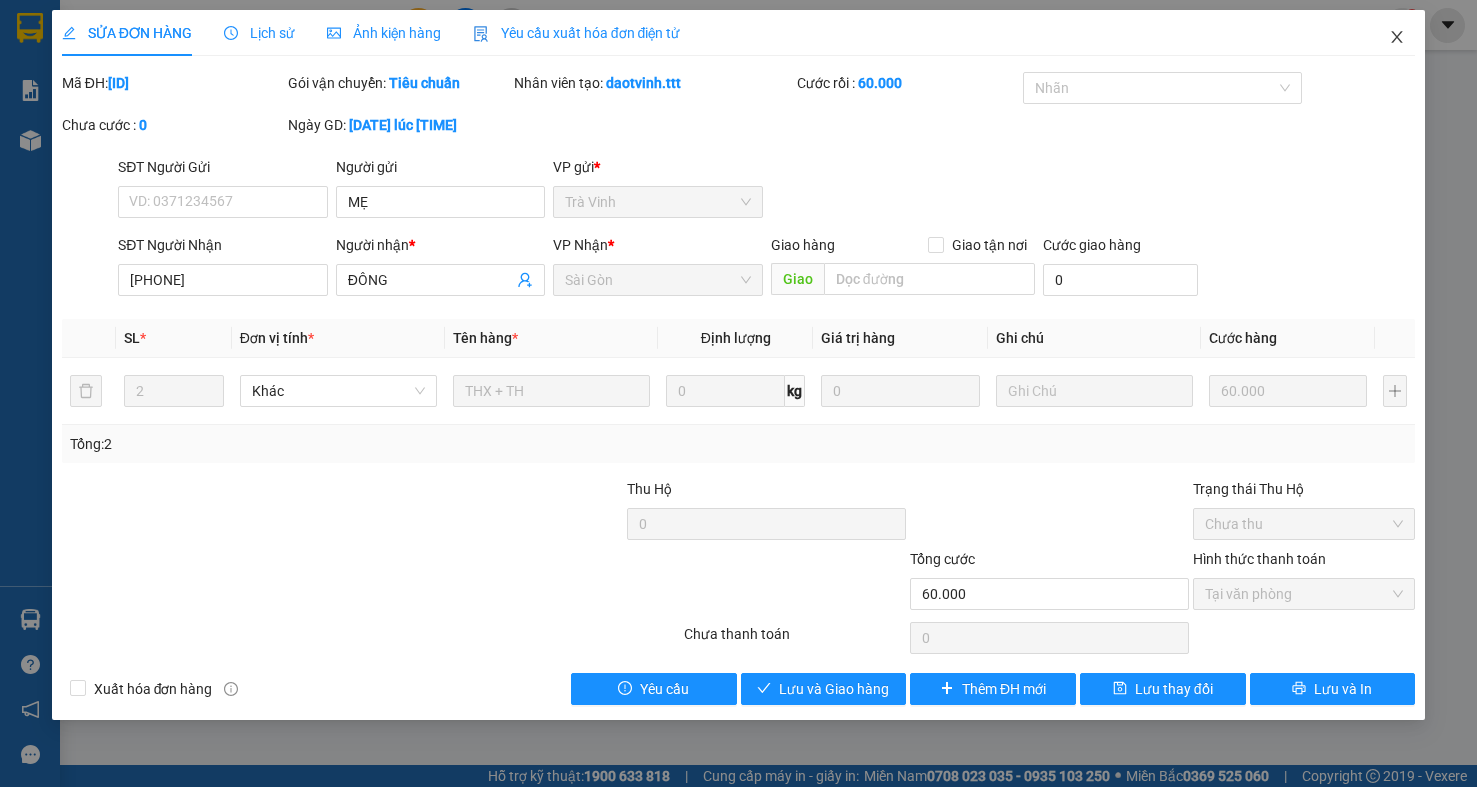 click at bounding box center (1397, 38) 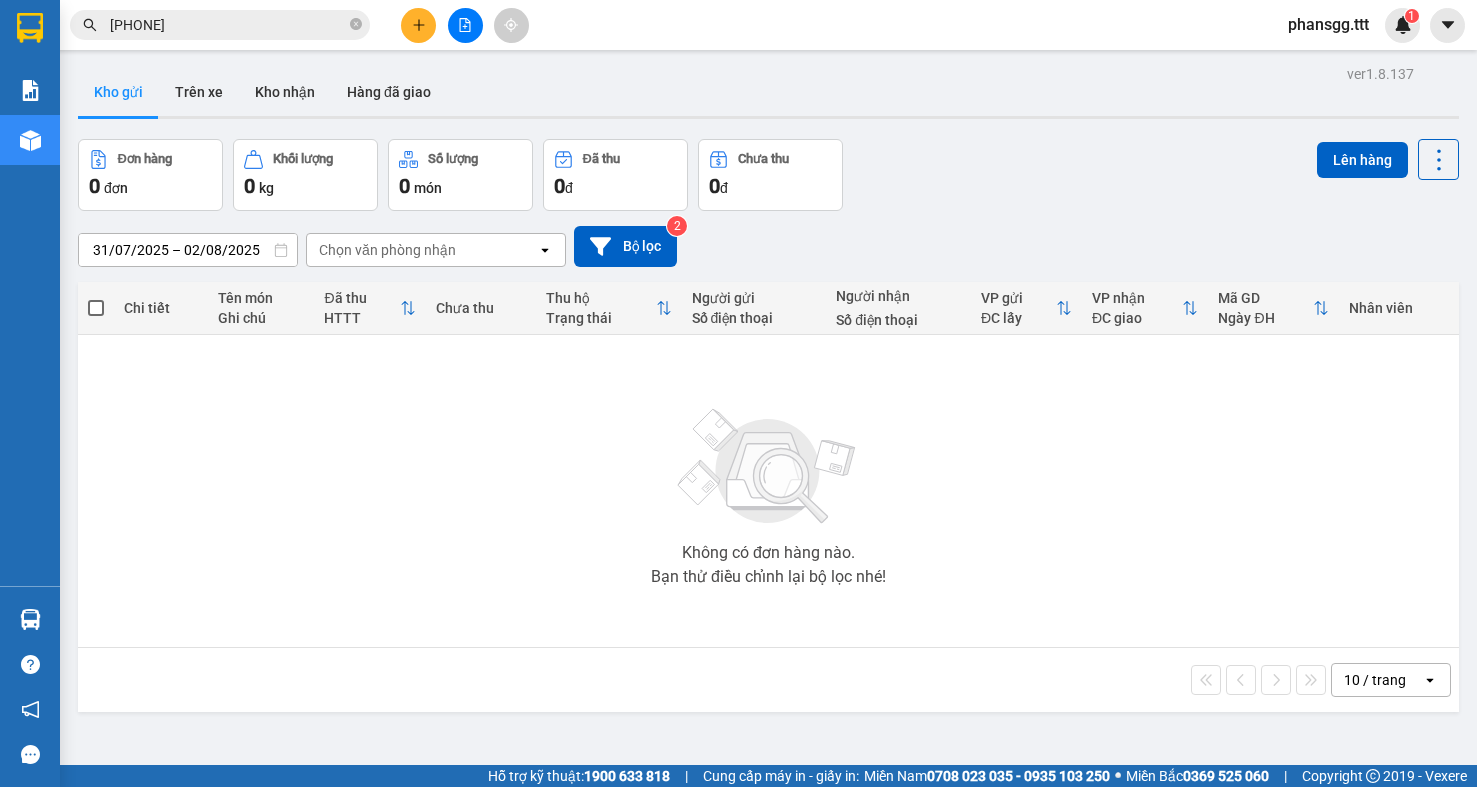 click on "0932621294" at bounding box center (228, 25) 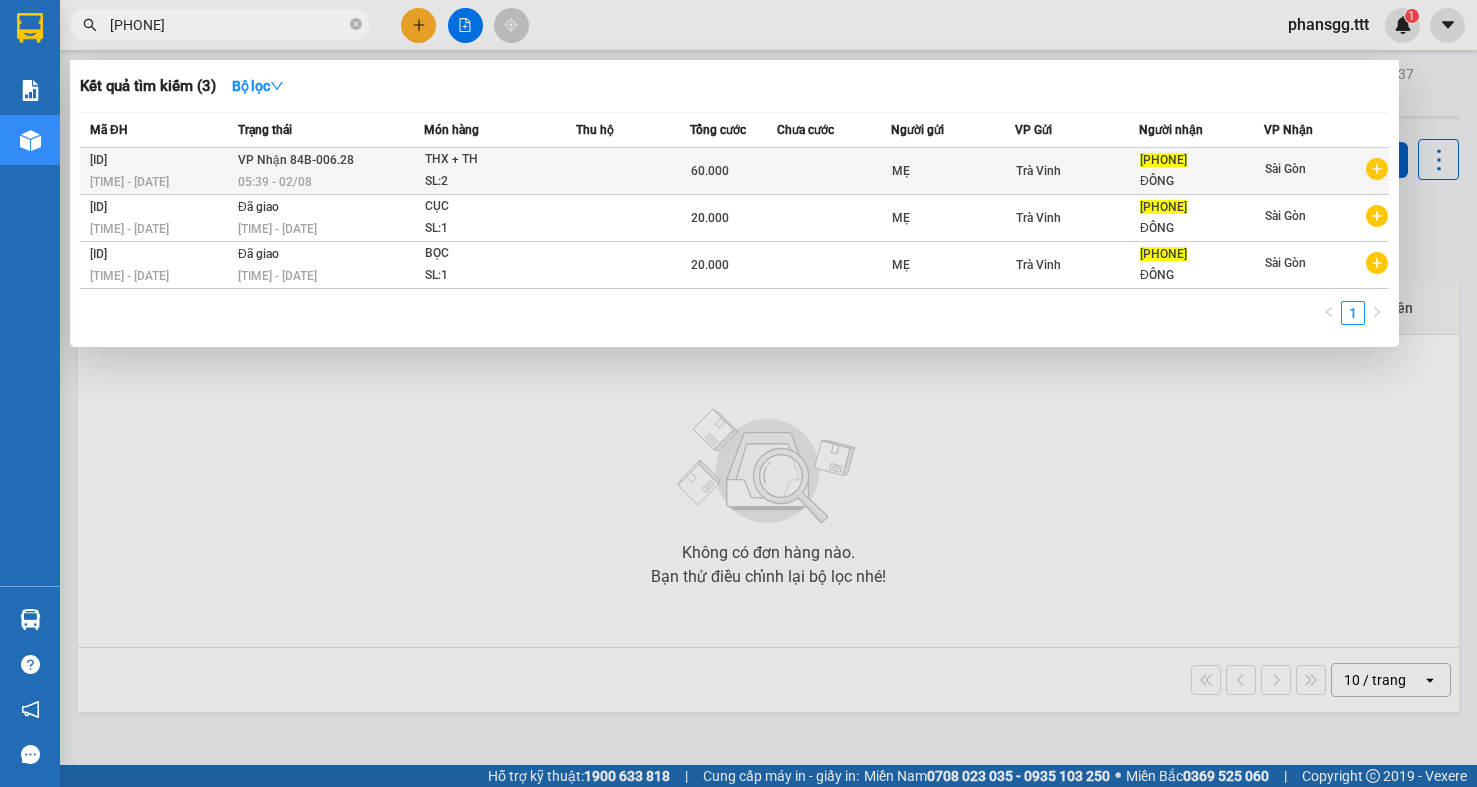 click on "THX + TH" at bounding box center (500, 160) 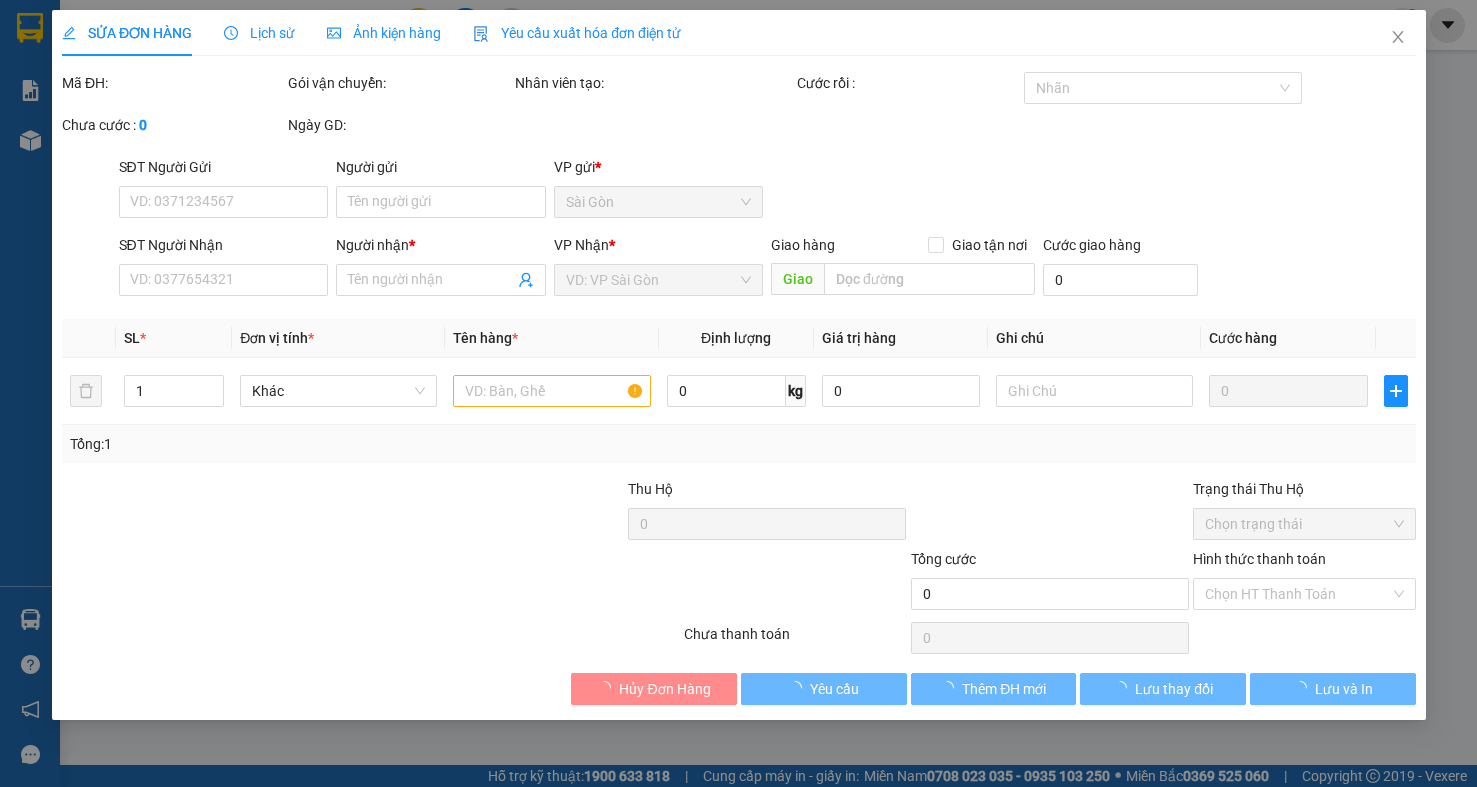 type on "MẸ" 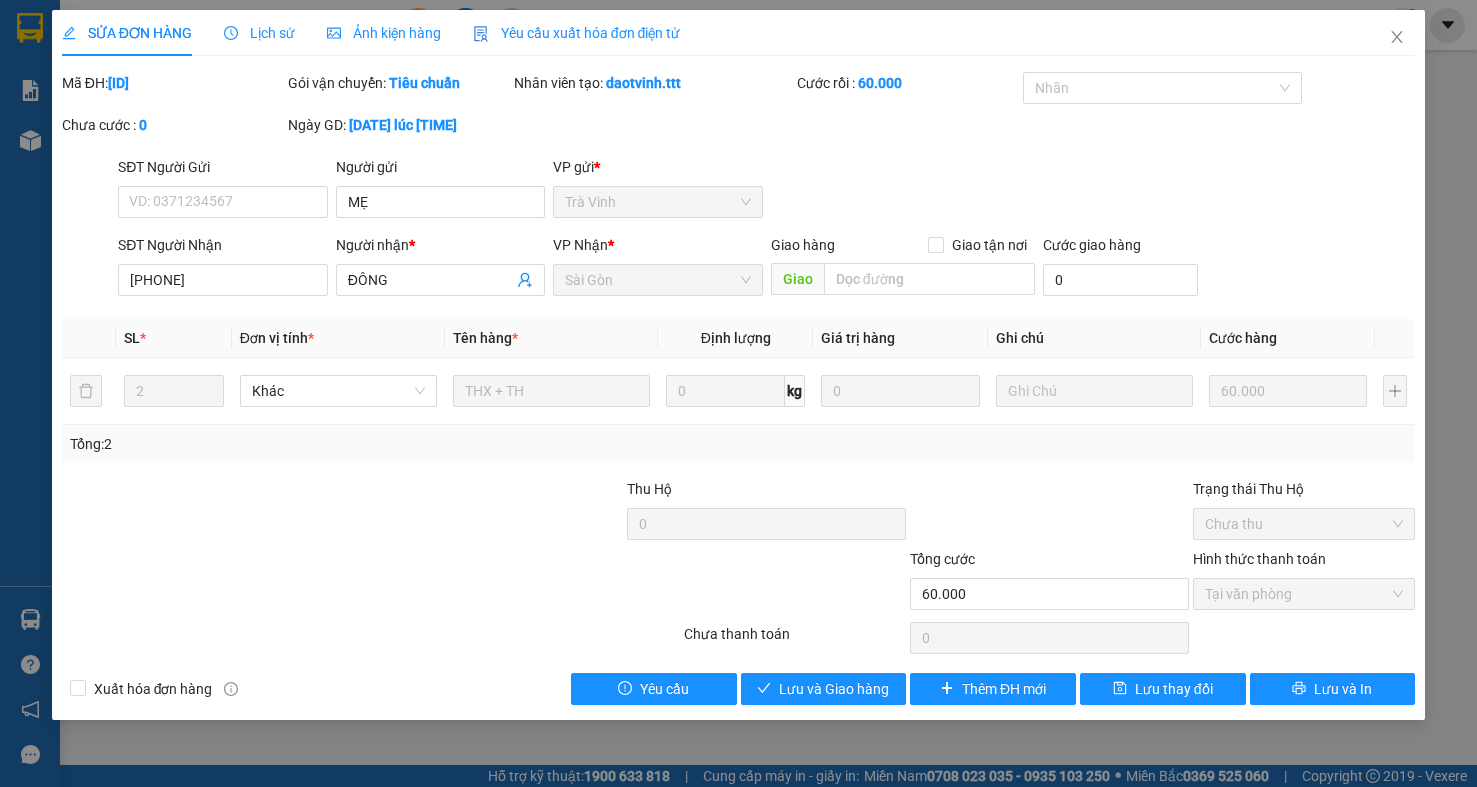 click on "SỬA ĐƠN HÀNG Lịch sử Ảnh kiện hàng Yêu cầu xuất hóa đơn điện tử Total Paid Fee 60.000 Total UnPaid Fee 0 Cash Collection Total Fee Mã ĐH:  TRV0108250075 Gói vận chuyển:   Tiêu chuẩn Nhân viên tạo:   daotvinh.ttt Cước rồi :   60.000   Nhãn Chưa cước :   0 Ngày GD:   01-08-2025 lúc 17:56 SĐT Người Gửi VD: 0371234567 Người gửi MẸ VP gửi  * Trà Vinh SĐT Người Nhận 0932621294 Người nhận  * ĐÔNG VP Nhận  * Sài Gòn Giao hàng Giao tận nơi Giao Cước giao hàng 0 SL  * Đơn vị tính  * Tên hàng  * Định lượng Giá trị hàng Ghi chú Cước hàng                   2 Khác THX + TH 0 kg 0 60.000 Tổng:  2 Thu Hộ 0 Trạng thái Thu Hộ   Chưa thu Tổng cước 60.000 Hình thức thanh toán Tại văn phòng Số tiền thu trước 60.000 Chọn HT Thanh Toán Chưa thanh toán 0 Chọn HT Thanh Toán Xuất hóa đơn hàng Yêu cầu Lưu và Giao hàng Thêm ĐH mới Lưu thay đổi" at bounding box center (739, 365) 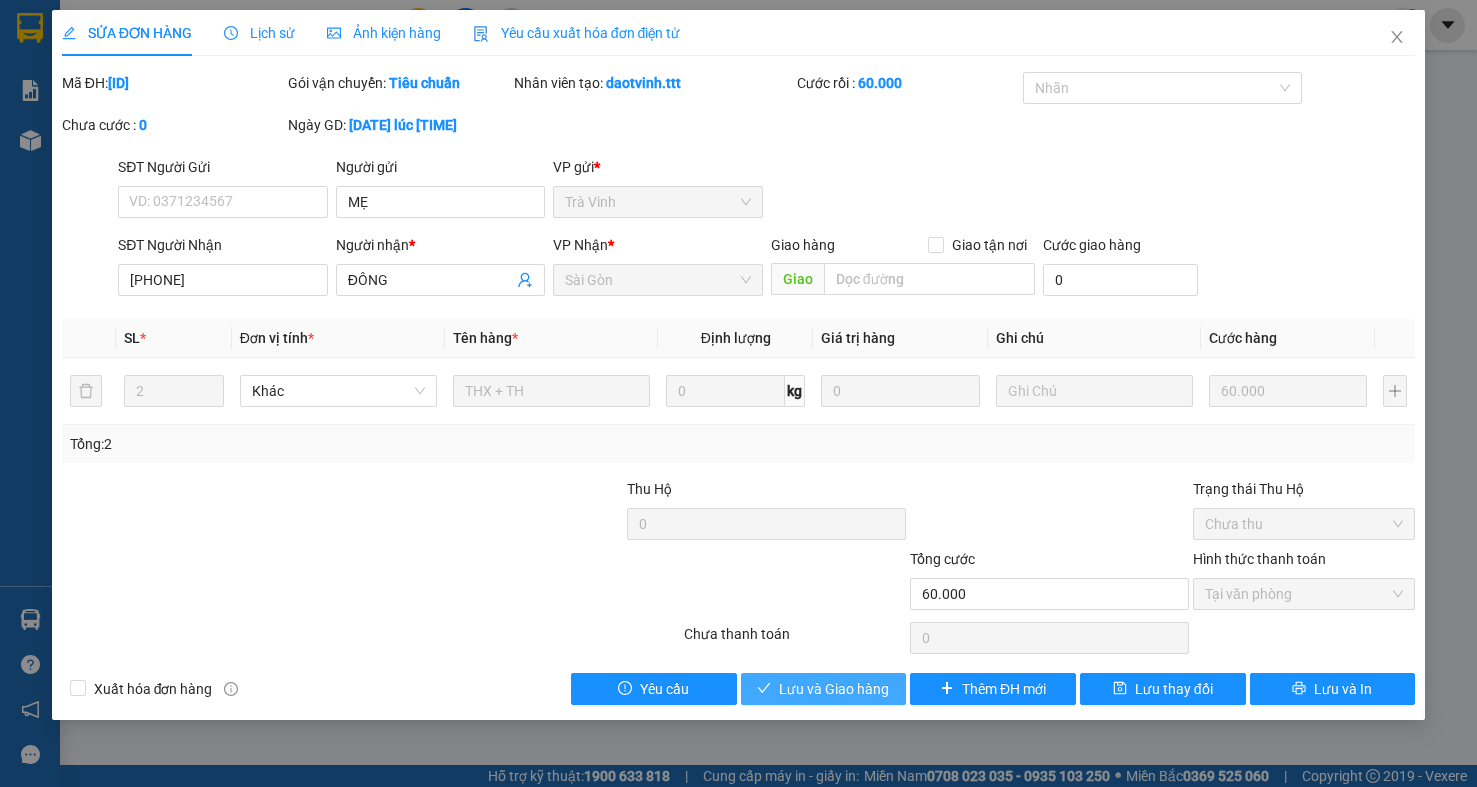 click on "Lưu và Giao hàng" at bounding box center [824, 689] 